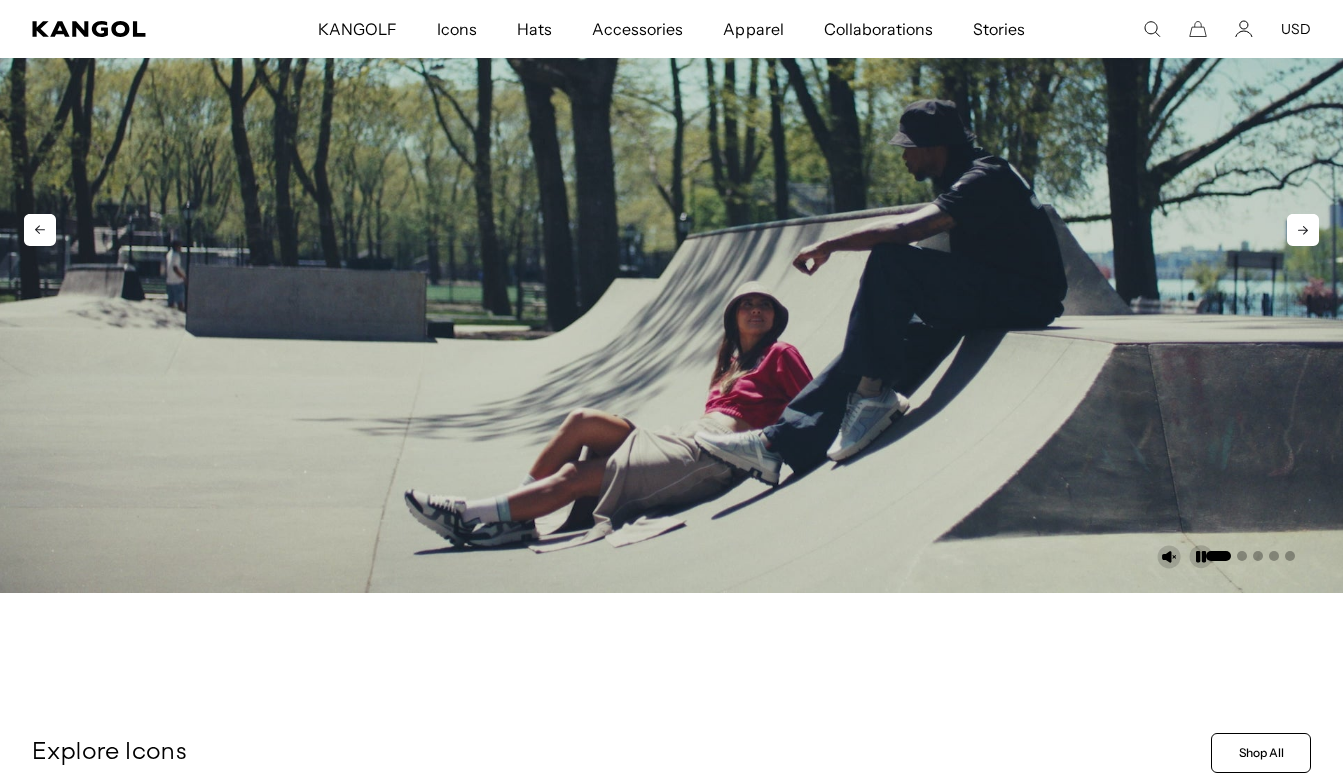 scroll, scrollTop: 0, scrollLeft: 0, axis: both 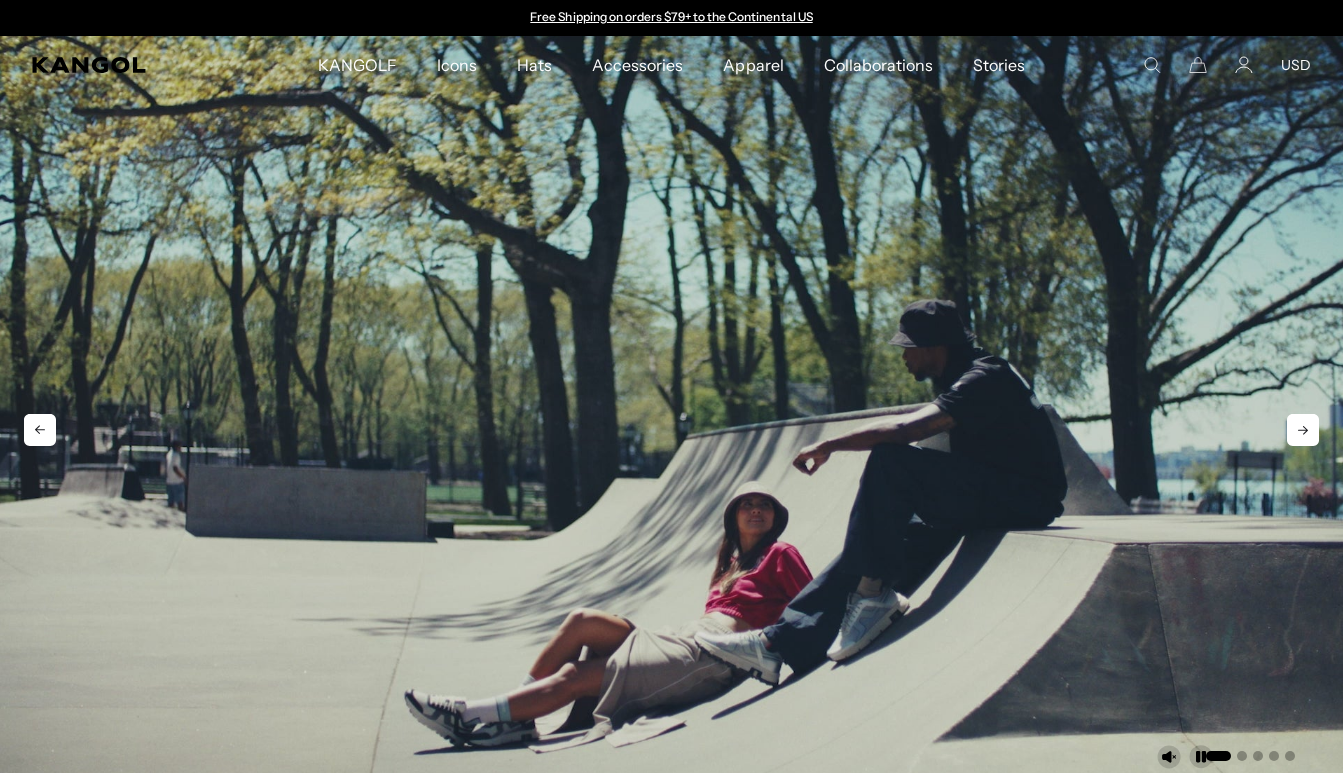 click 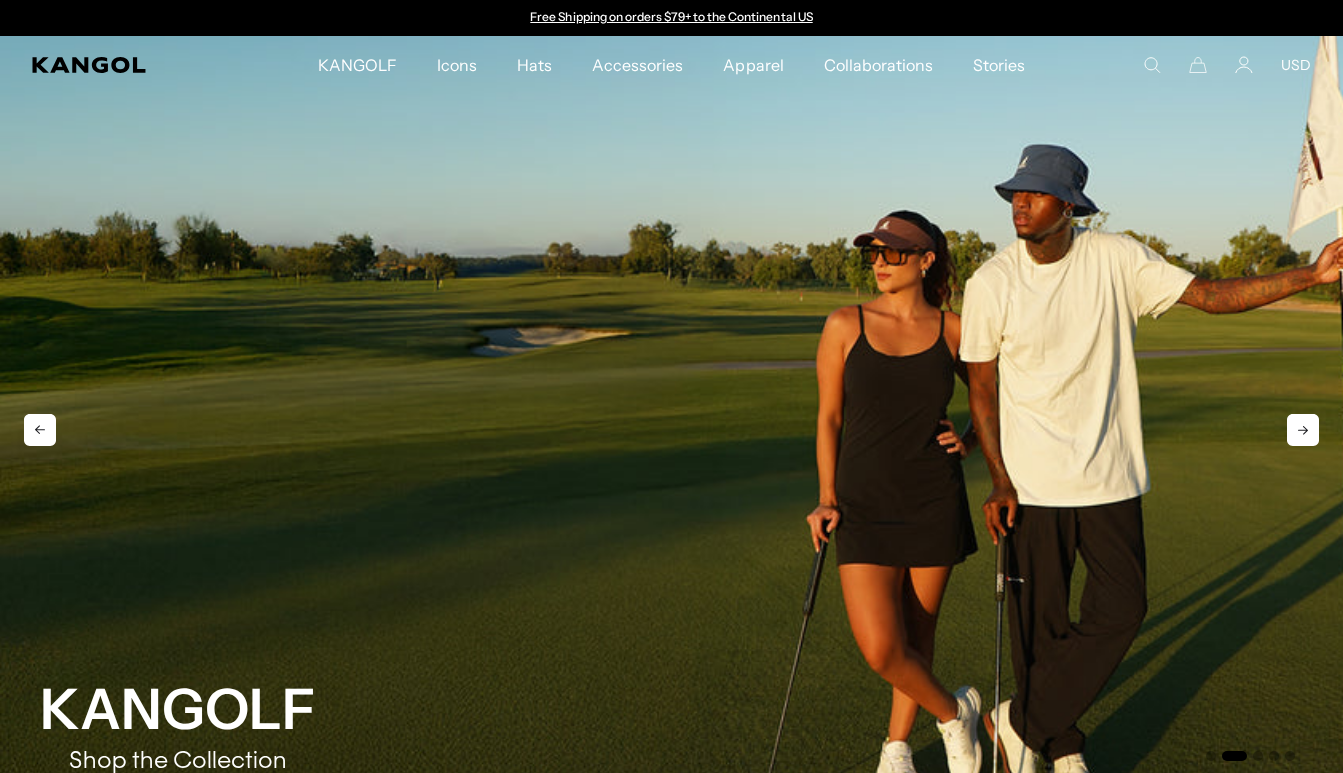 click 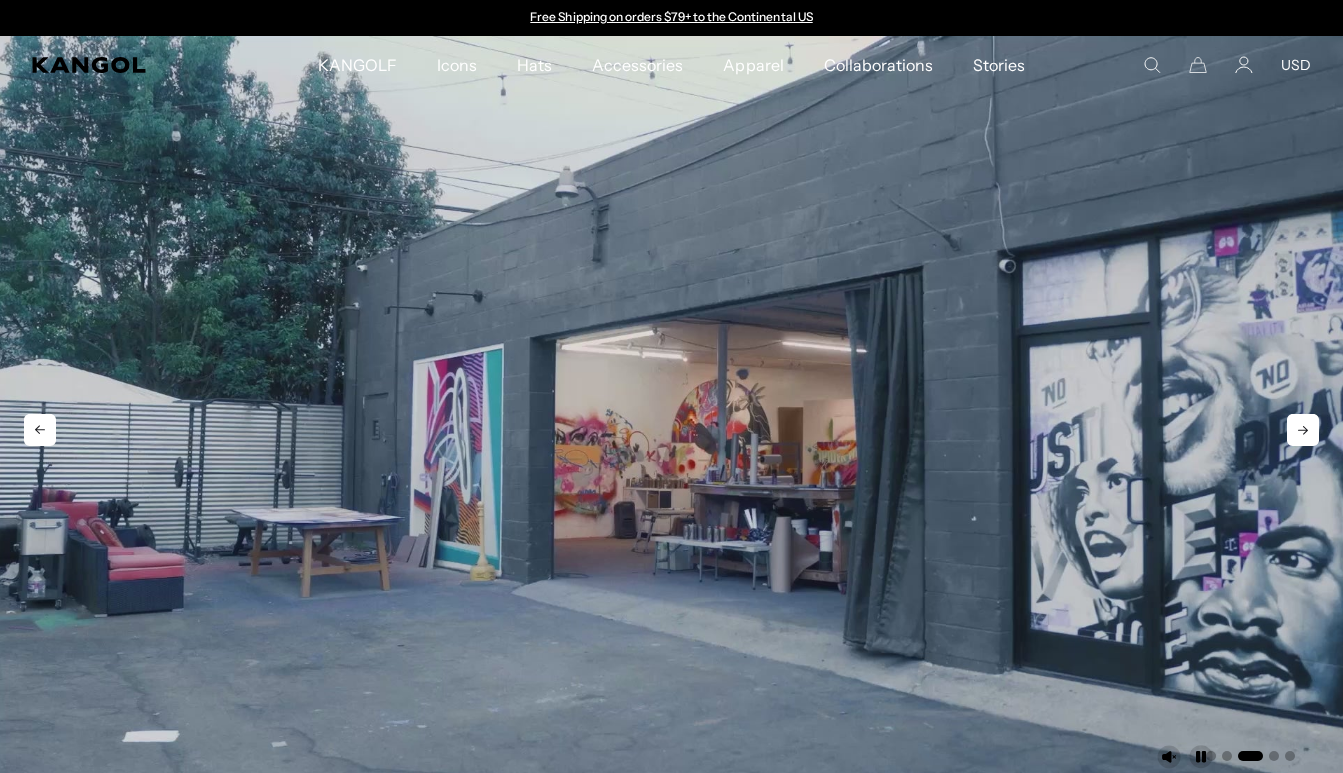 click 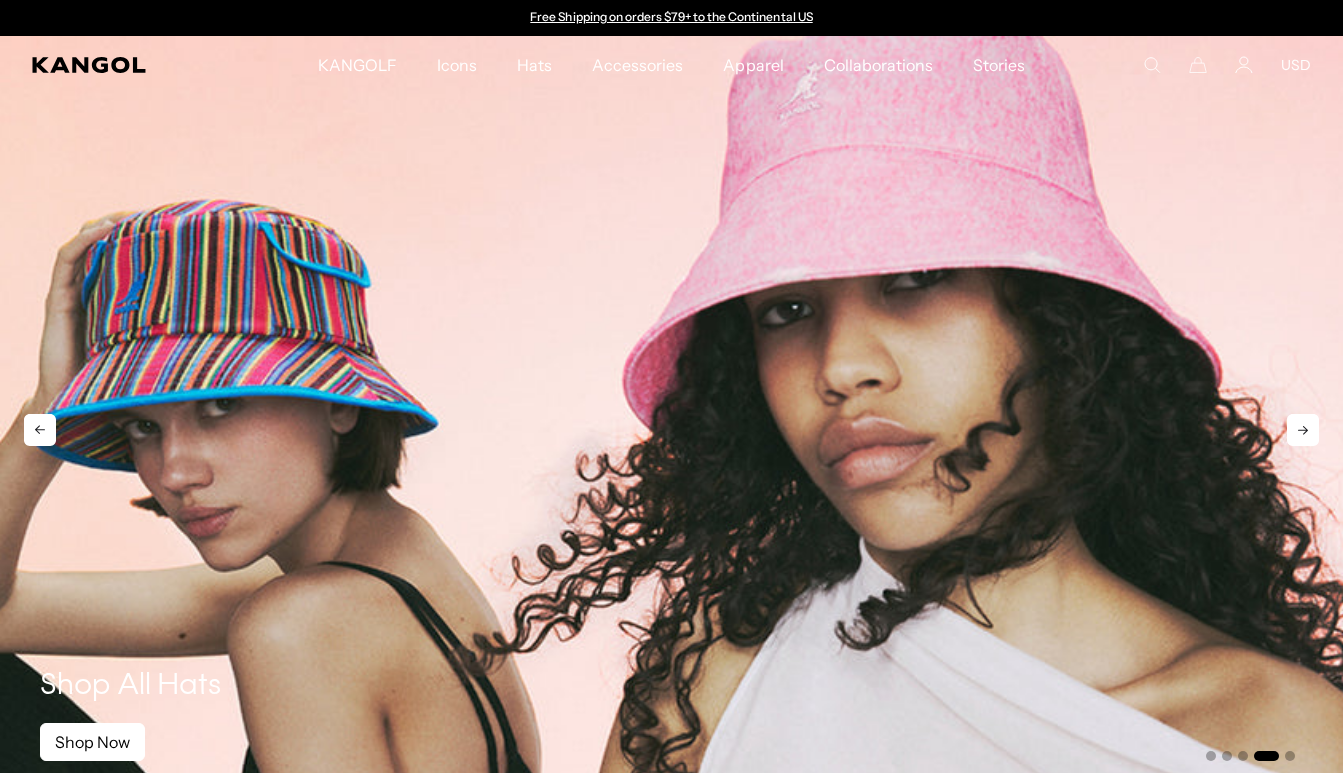 click 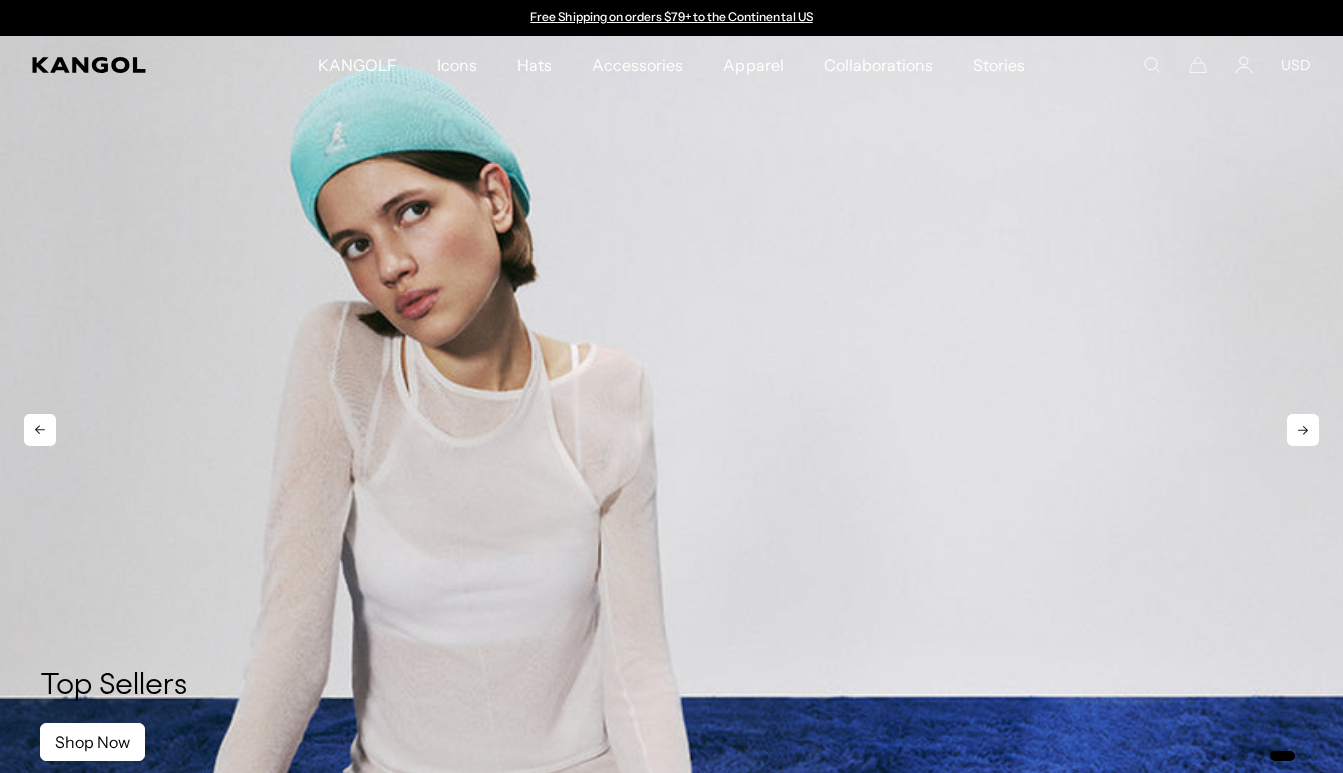click 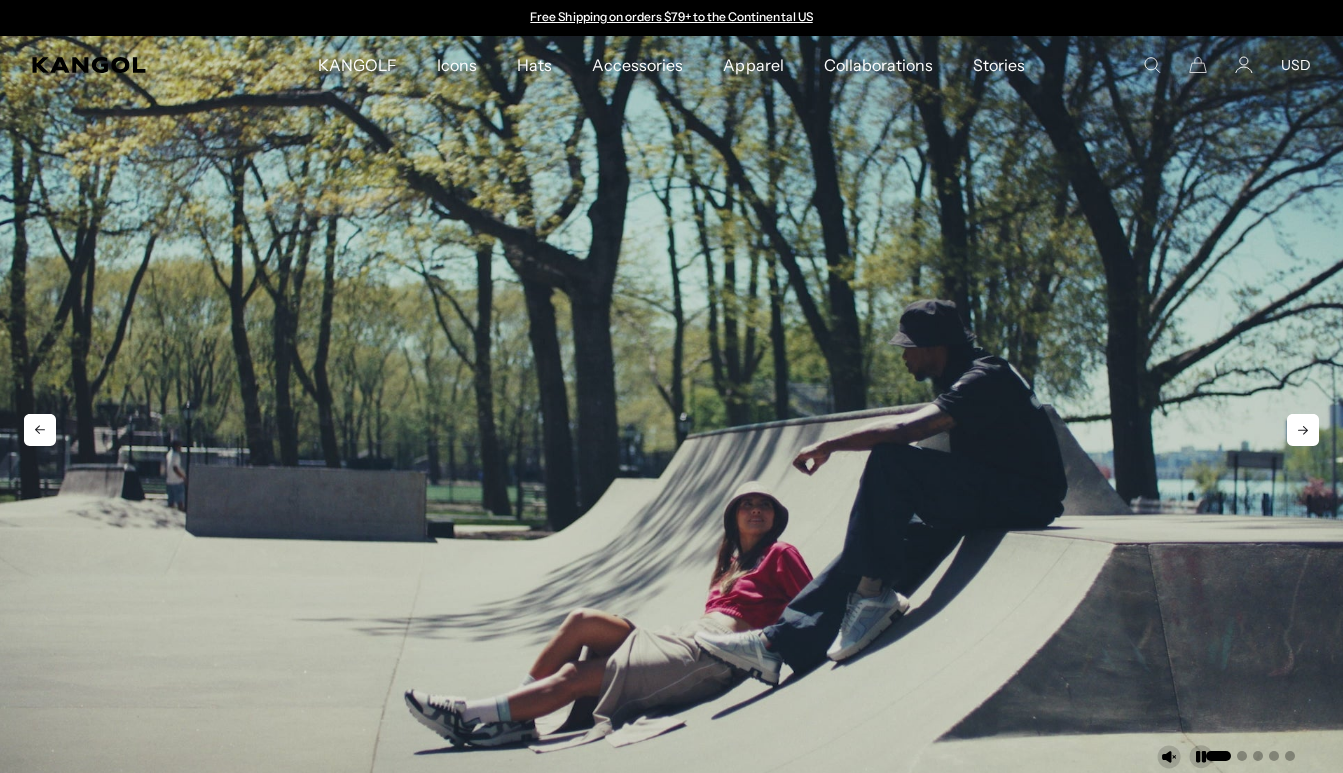 click 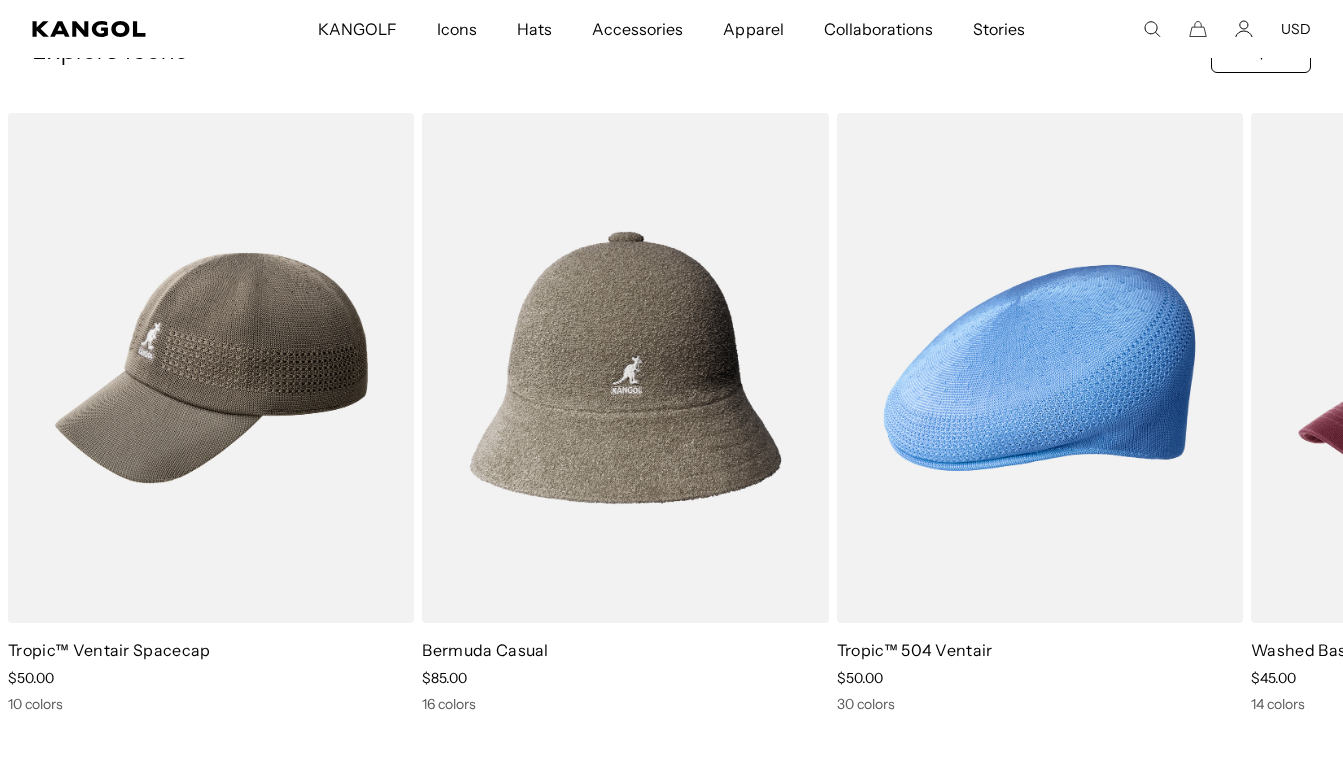 scroll, scrollTop: 1000, scrollLeft: 0, axis: vertical 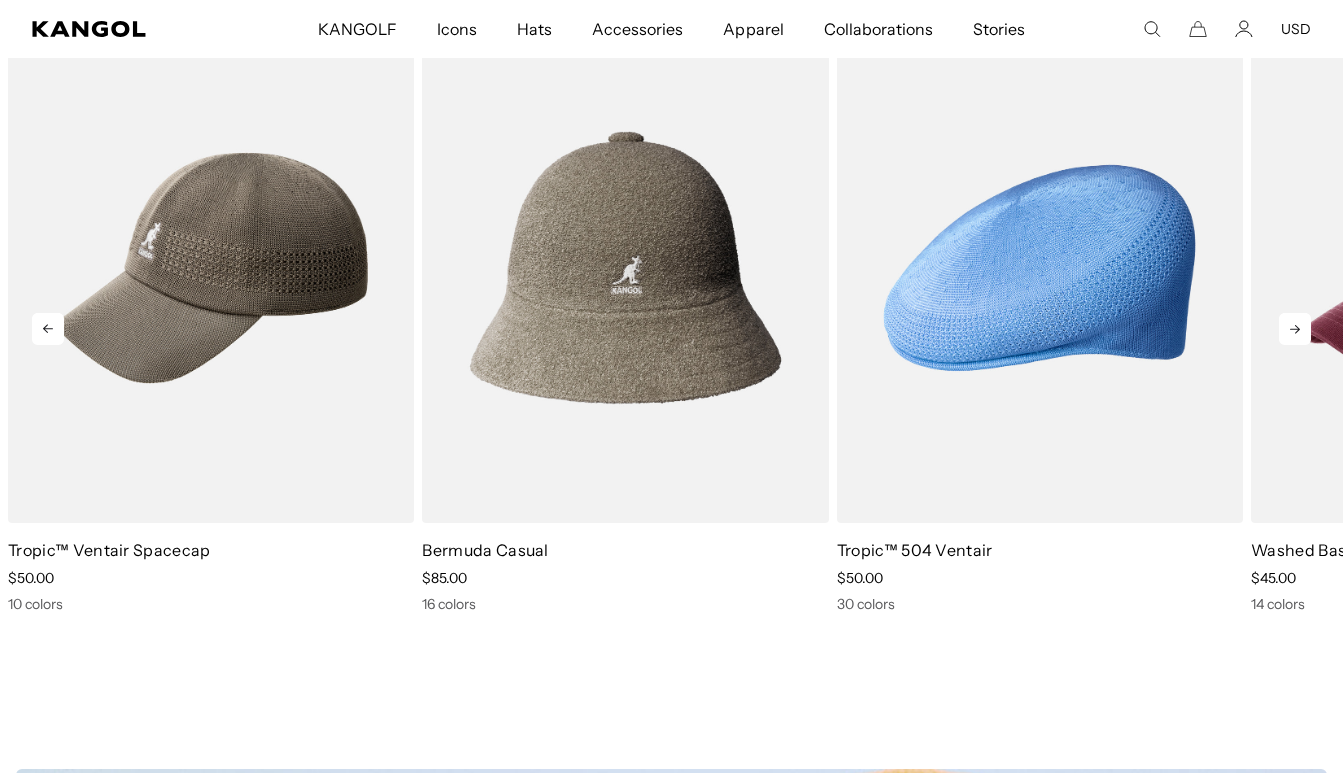 click 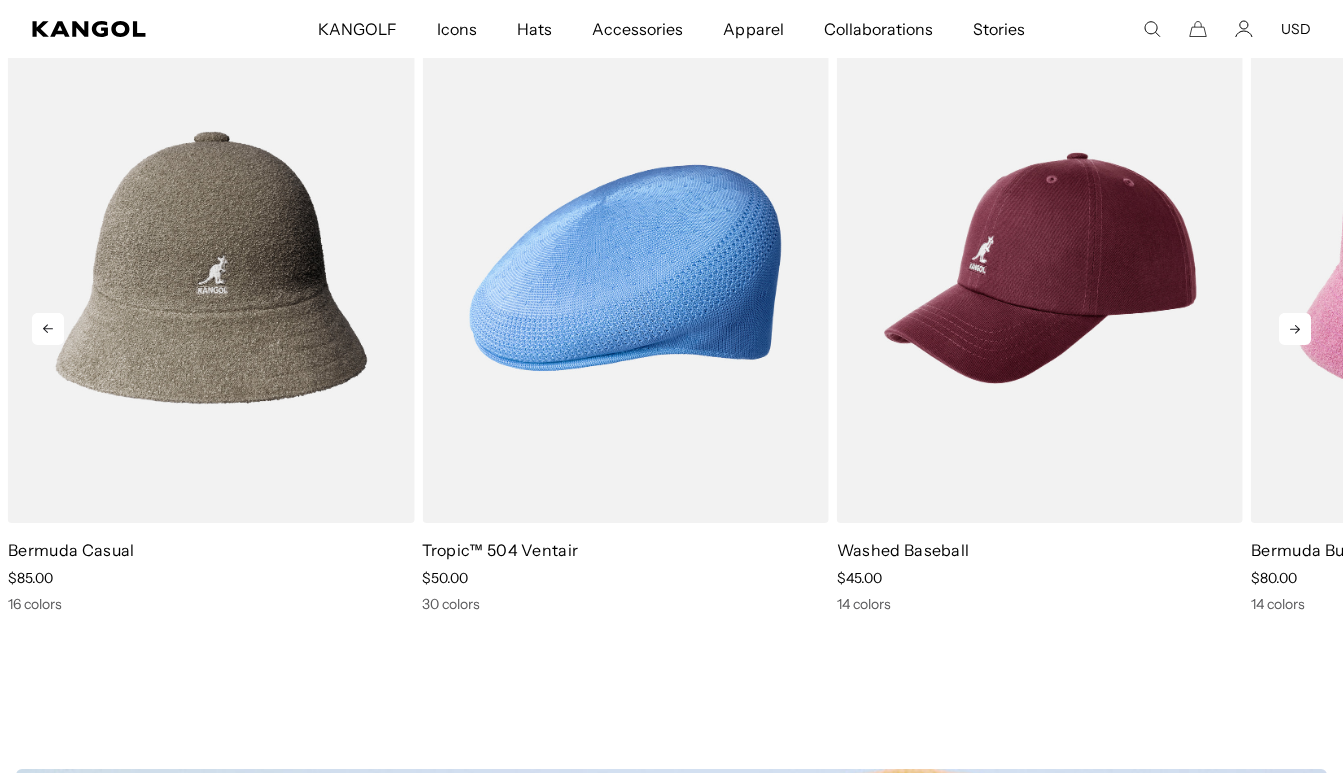 click 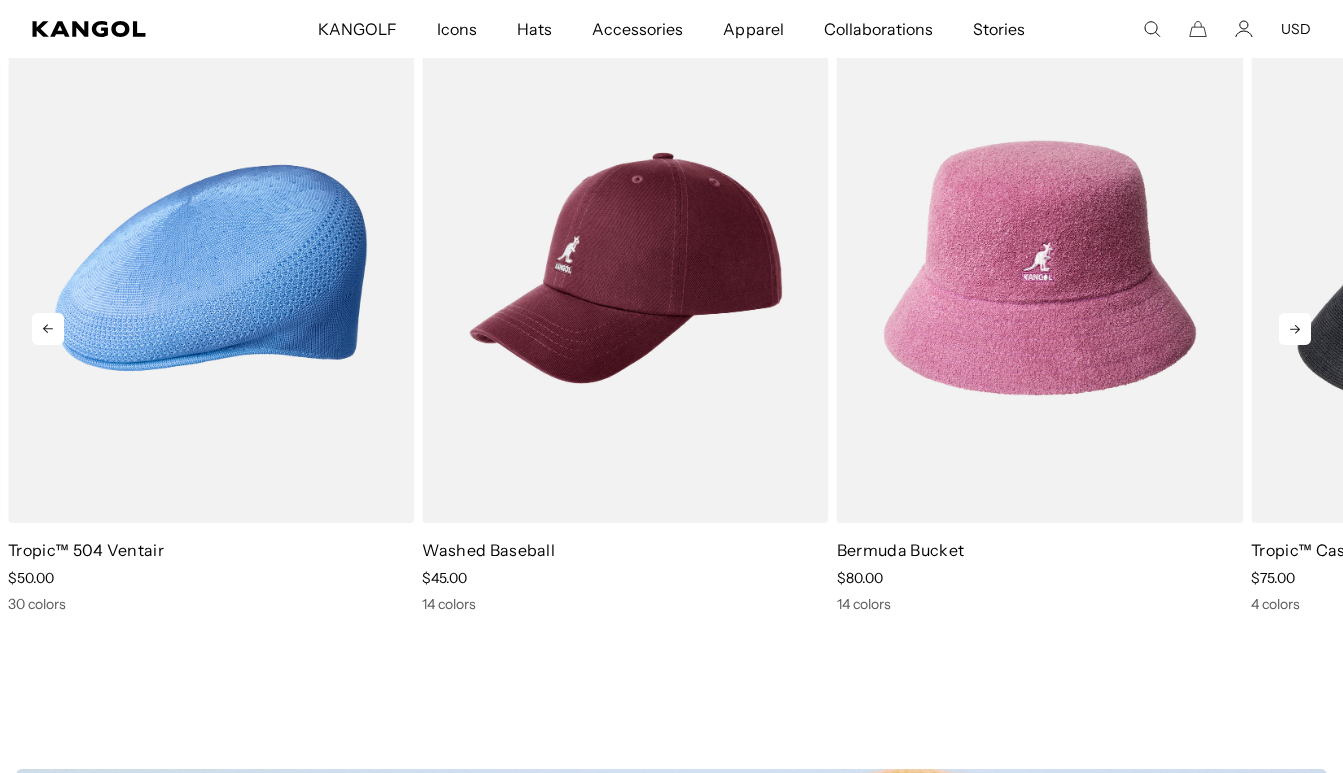 click 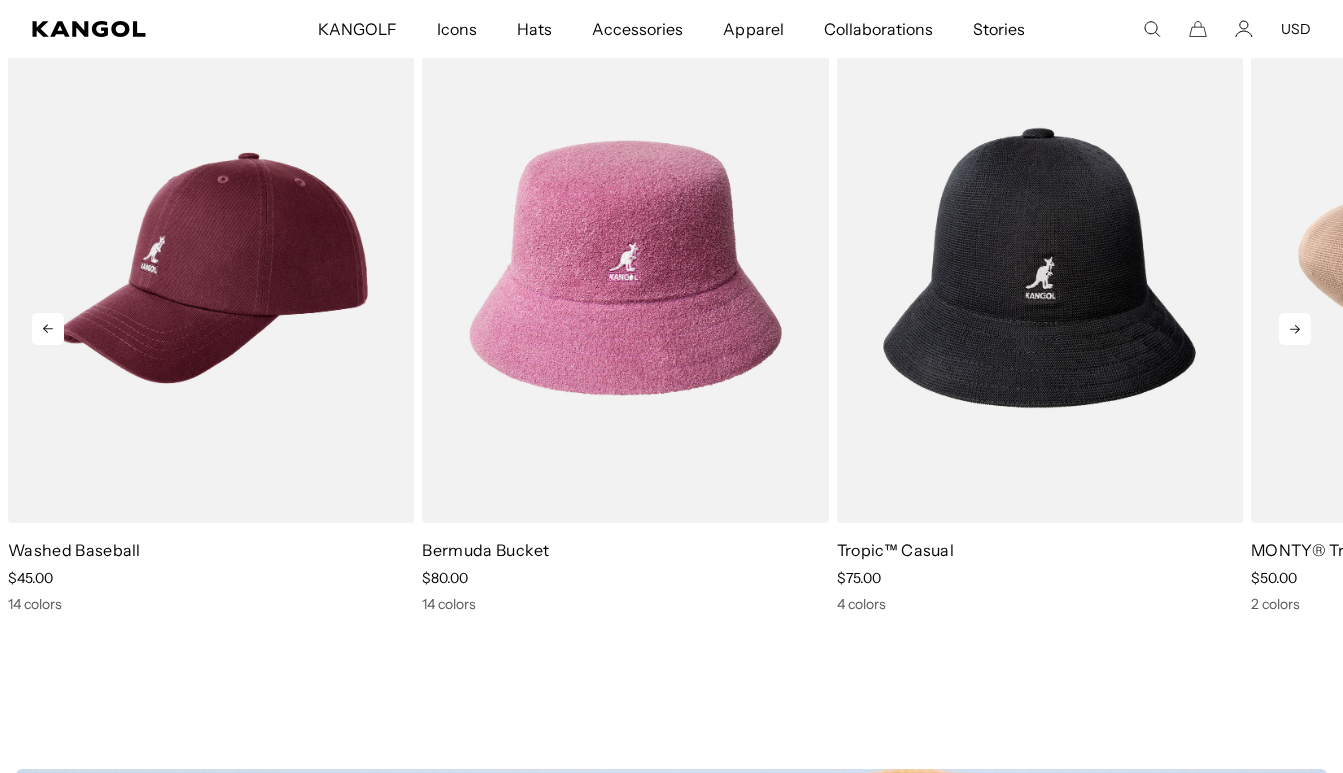 click 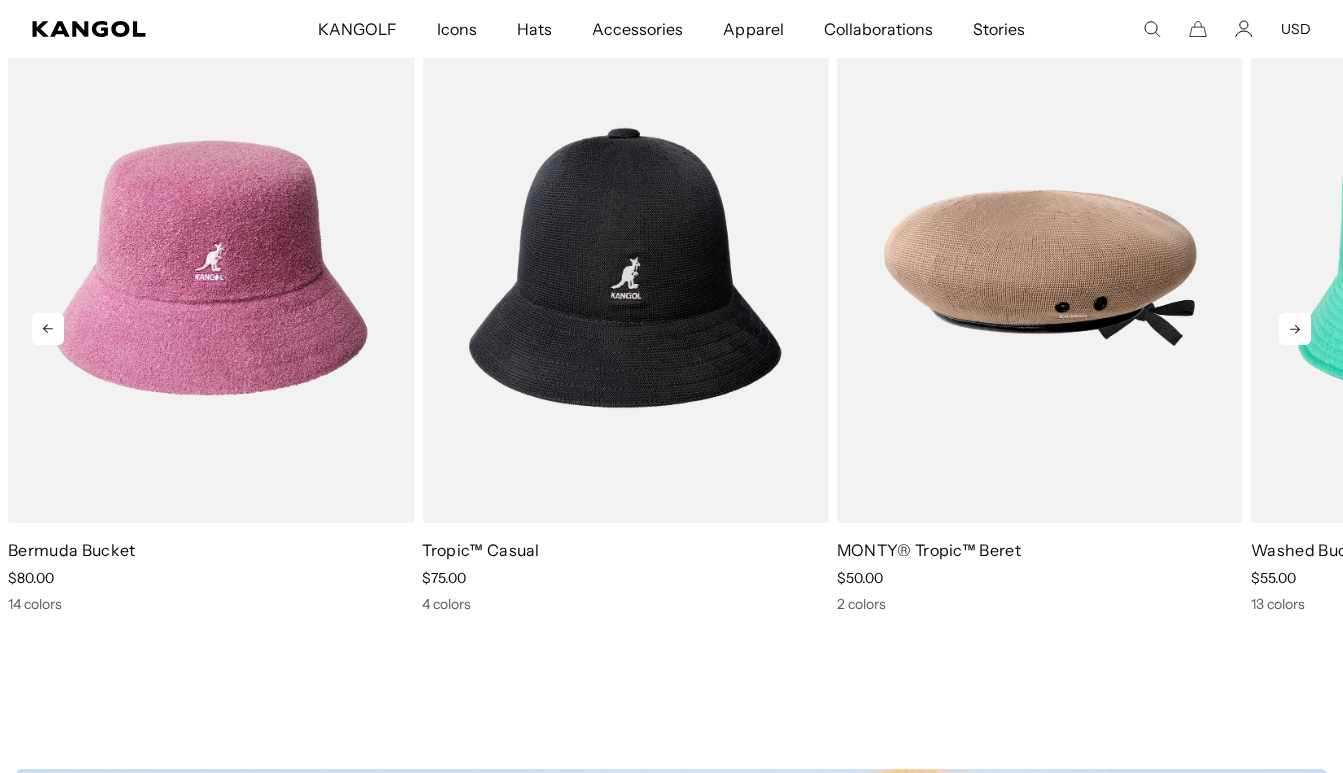 click 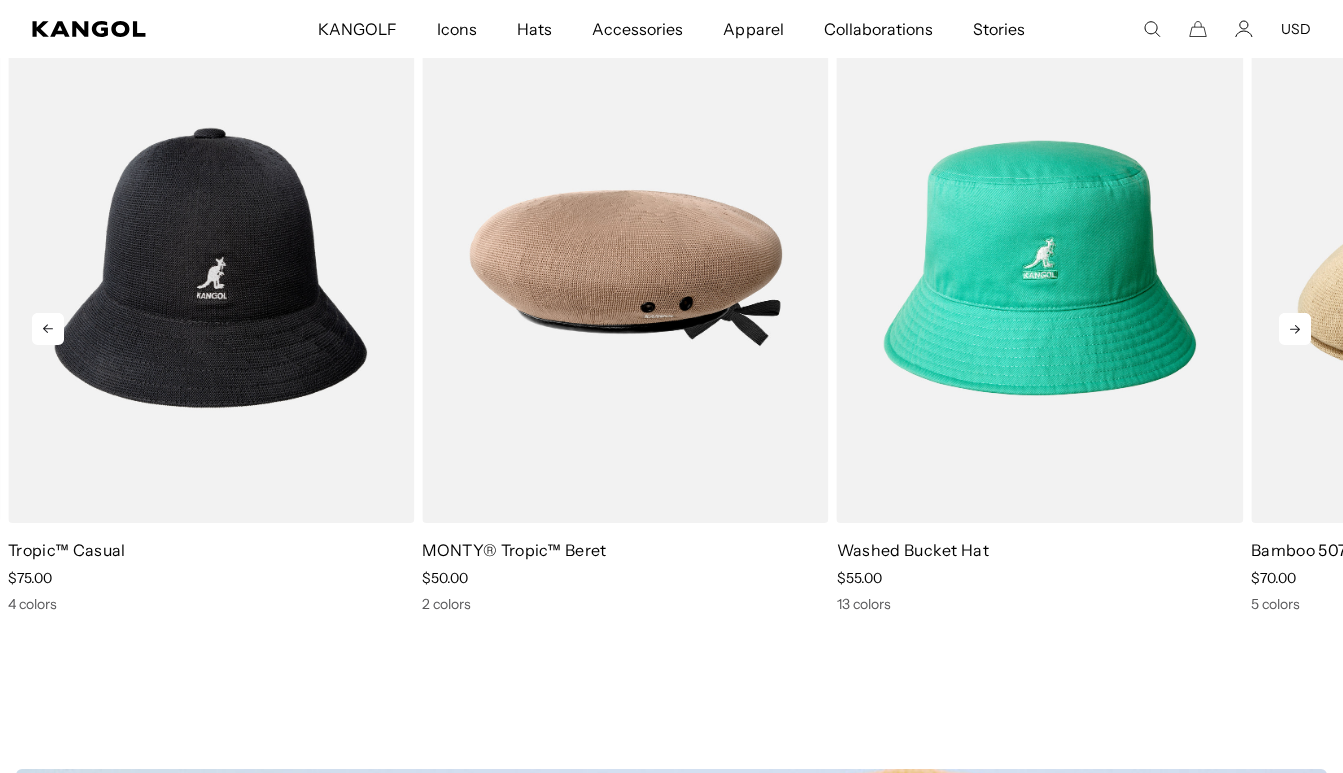 click 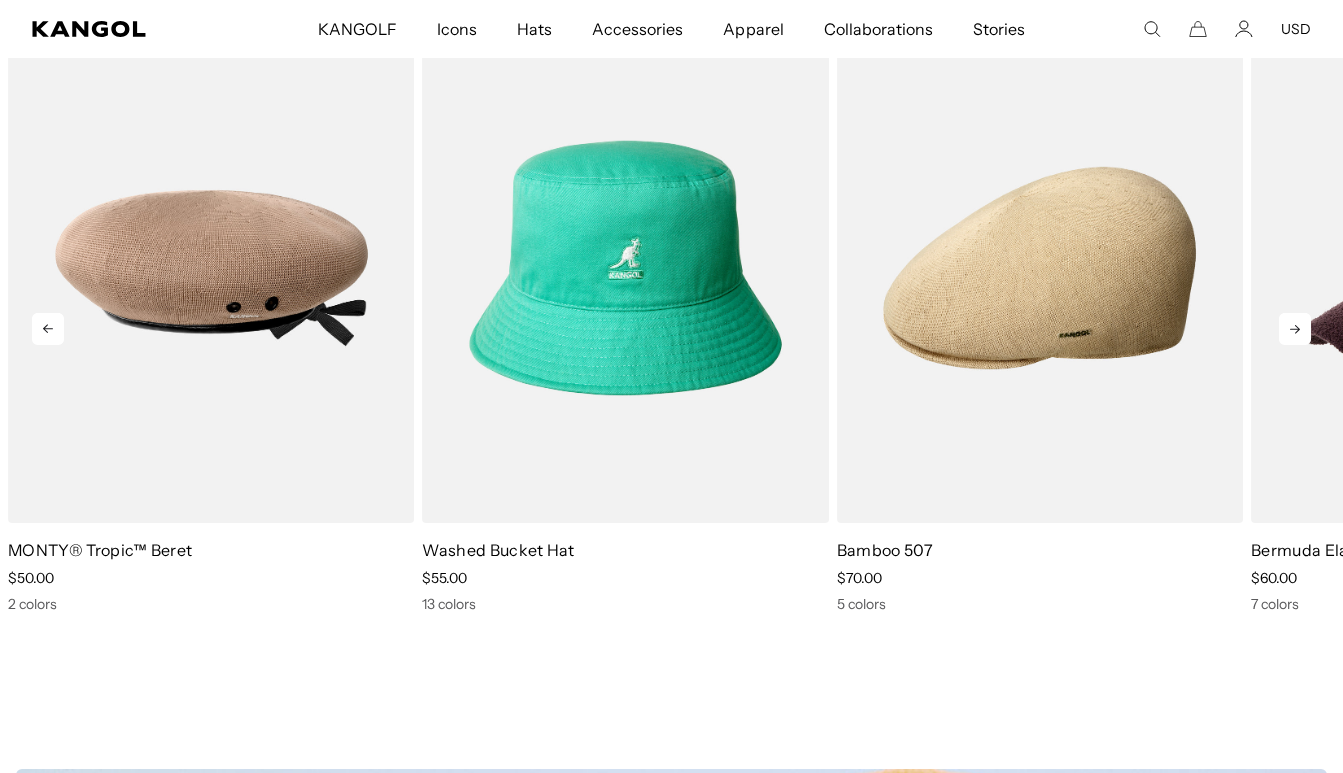 click 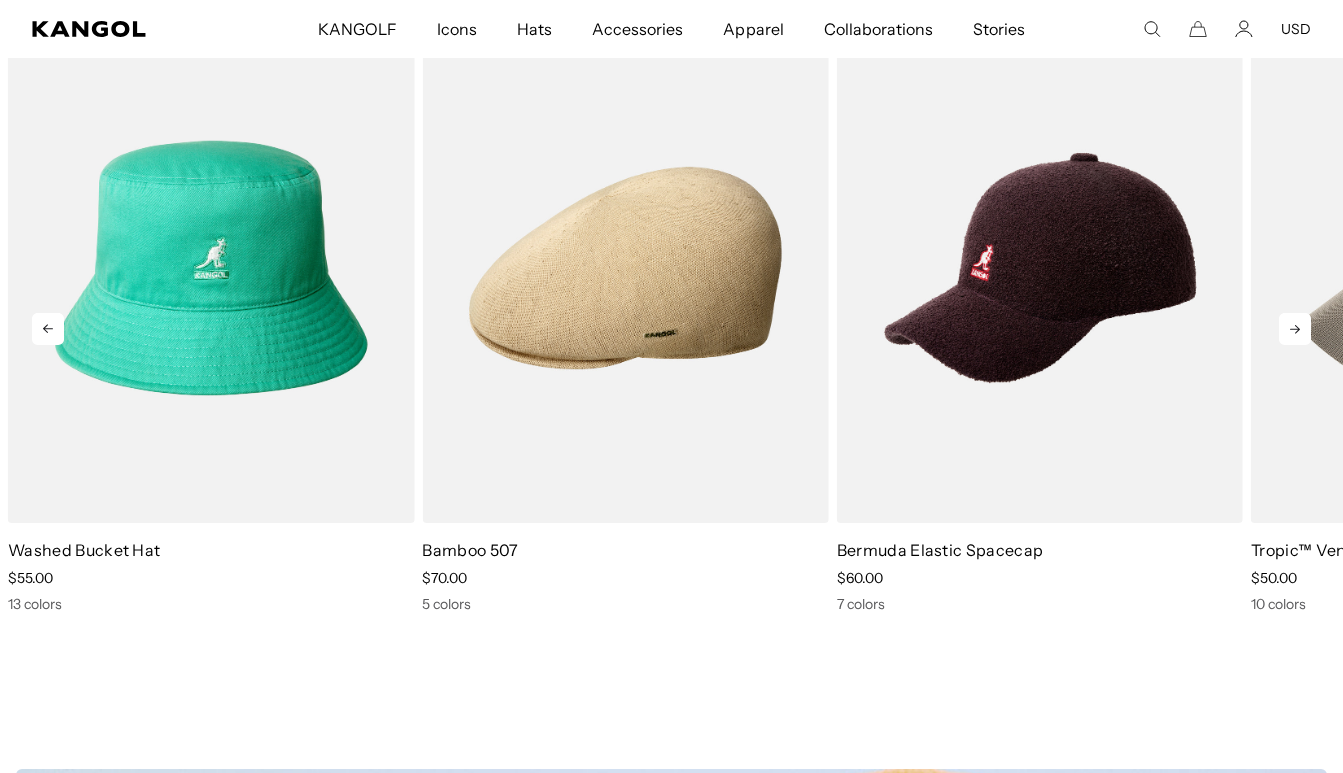 click 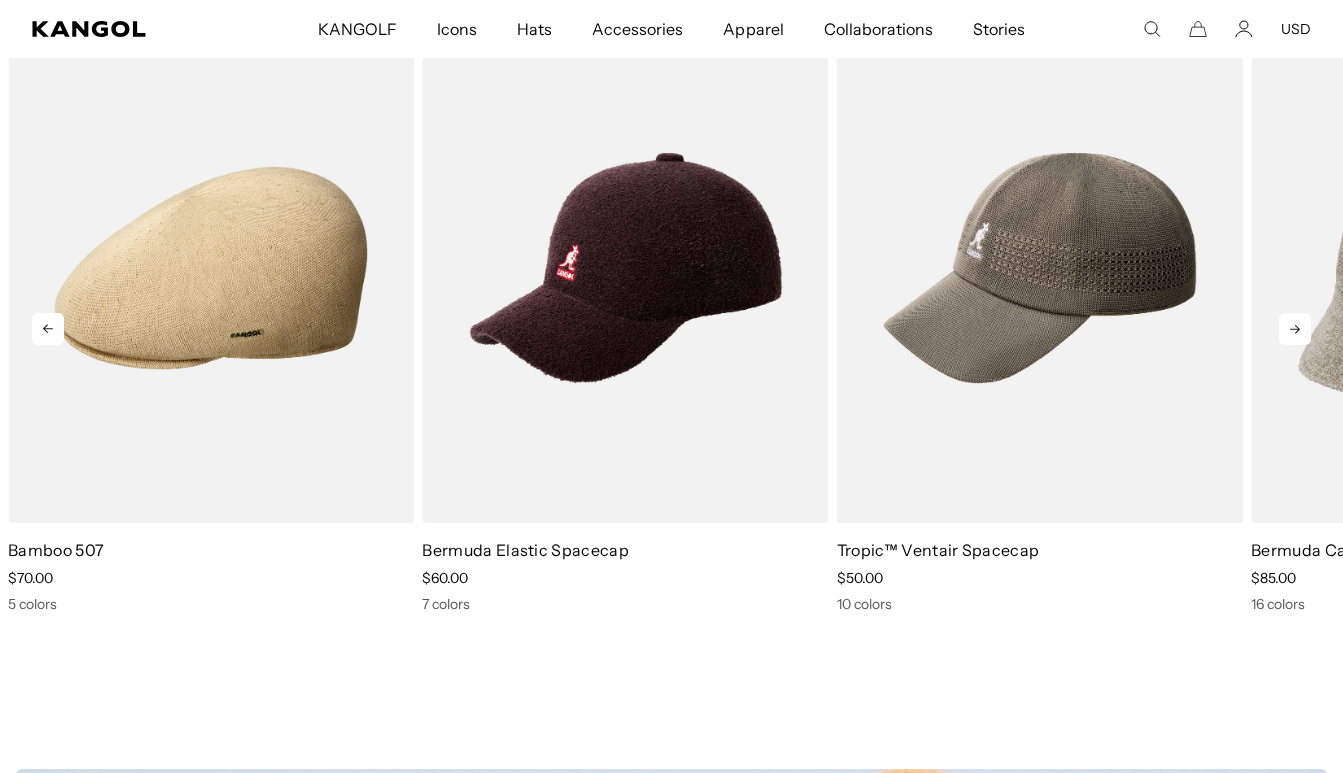 click 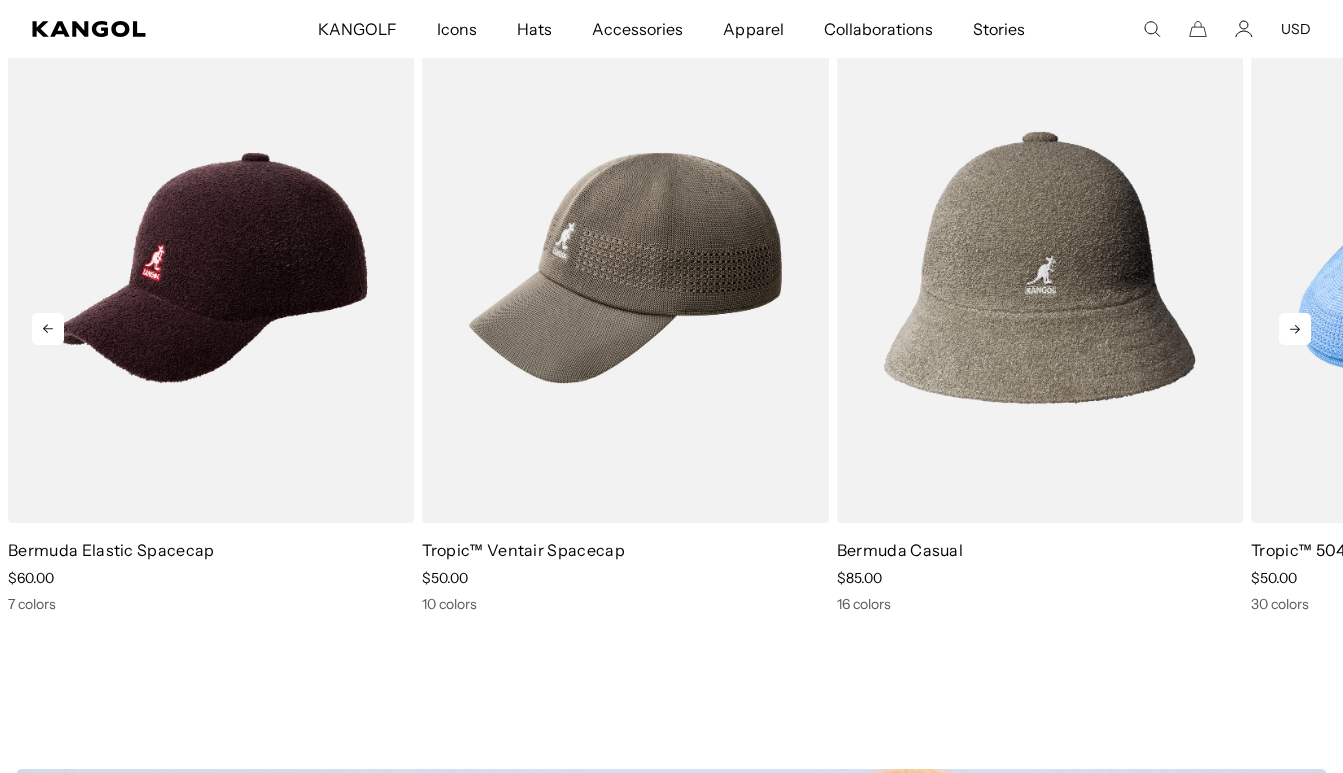 click 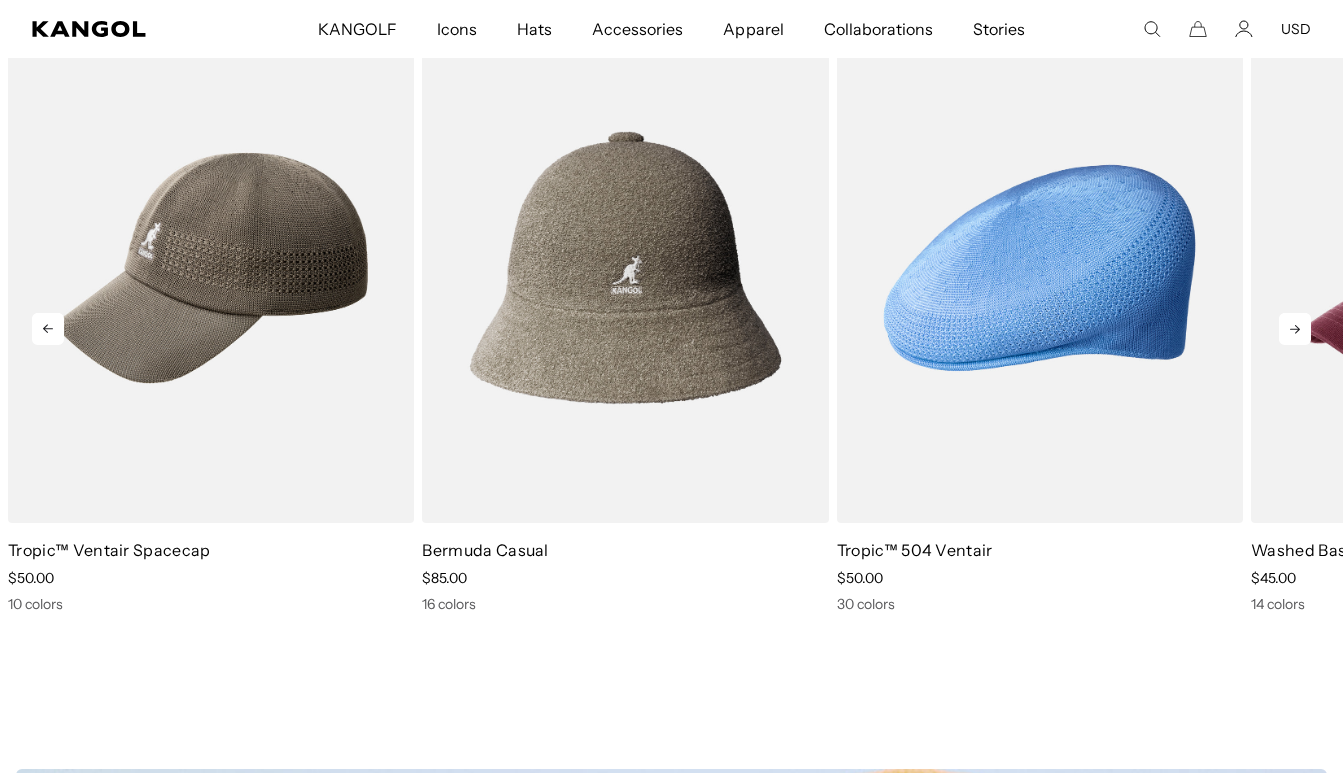 click 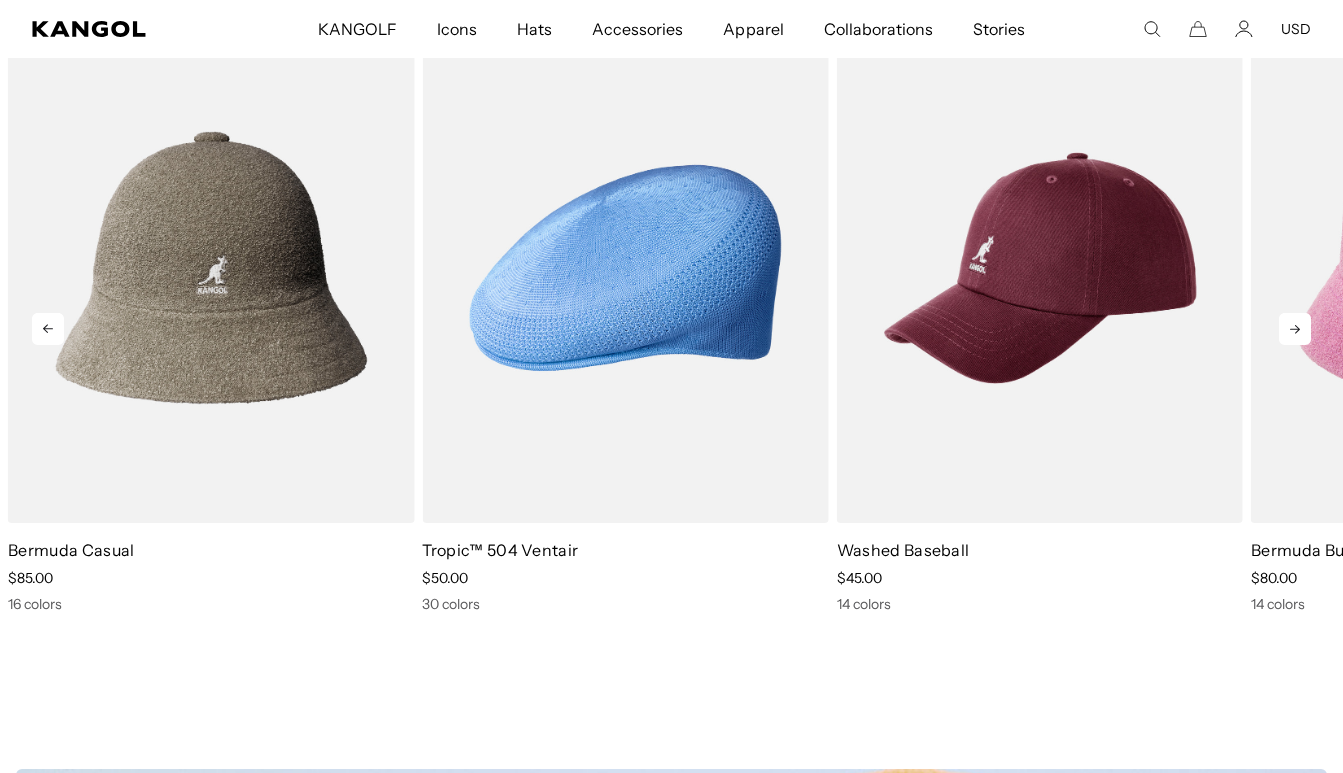 click 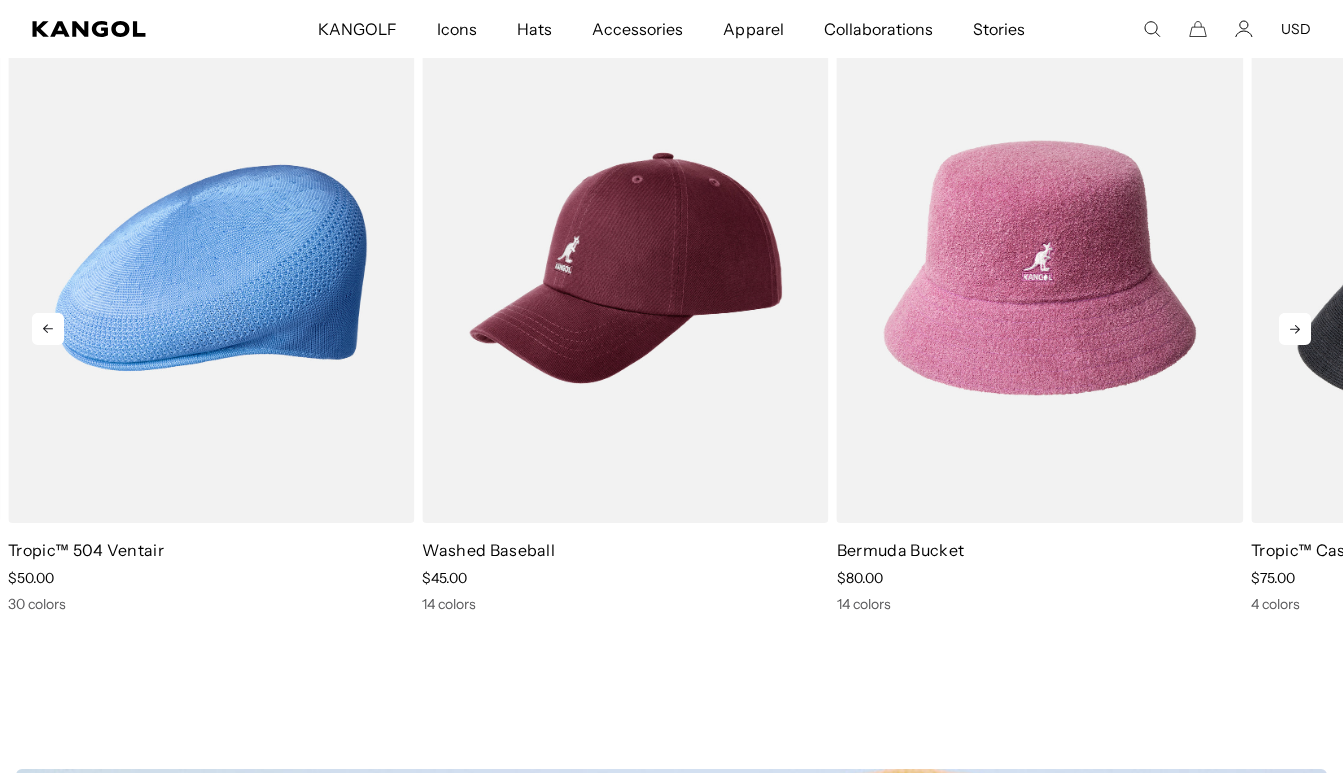 click 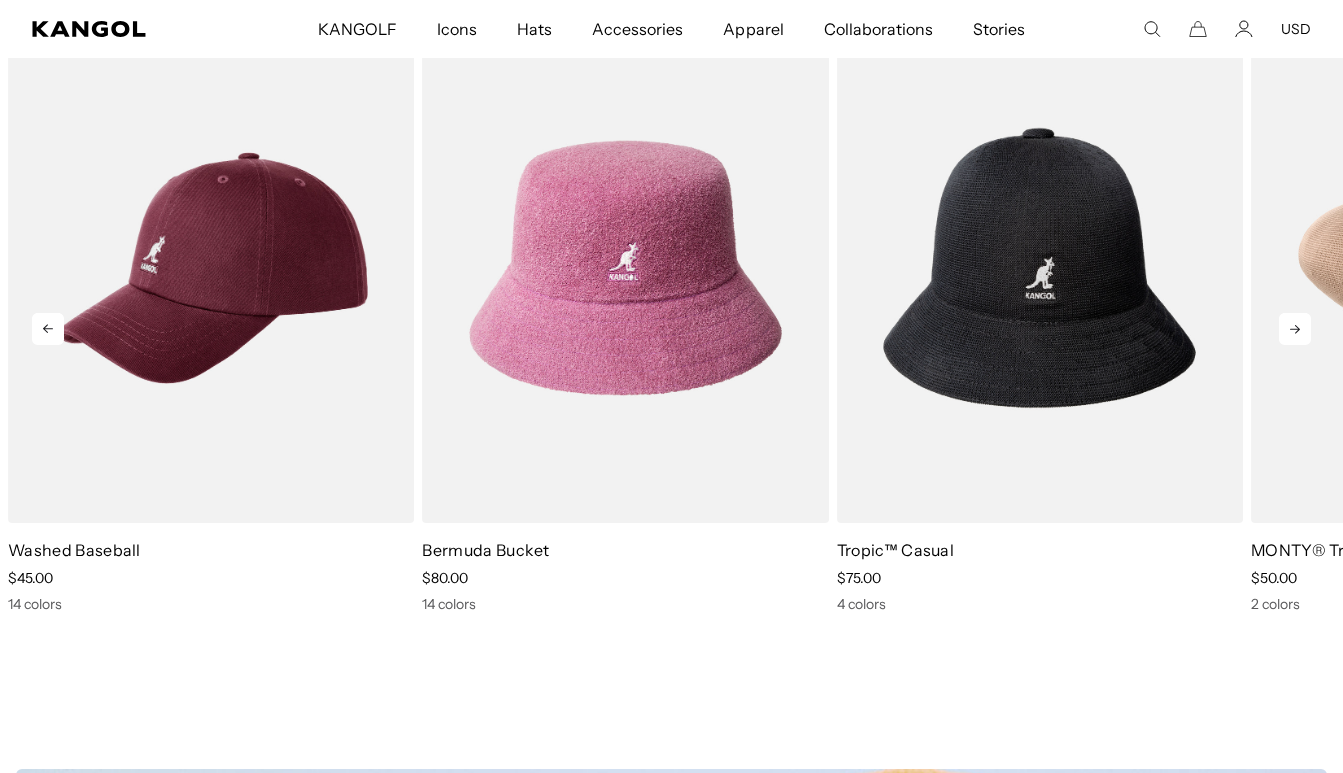 click 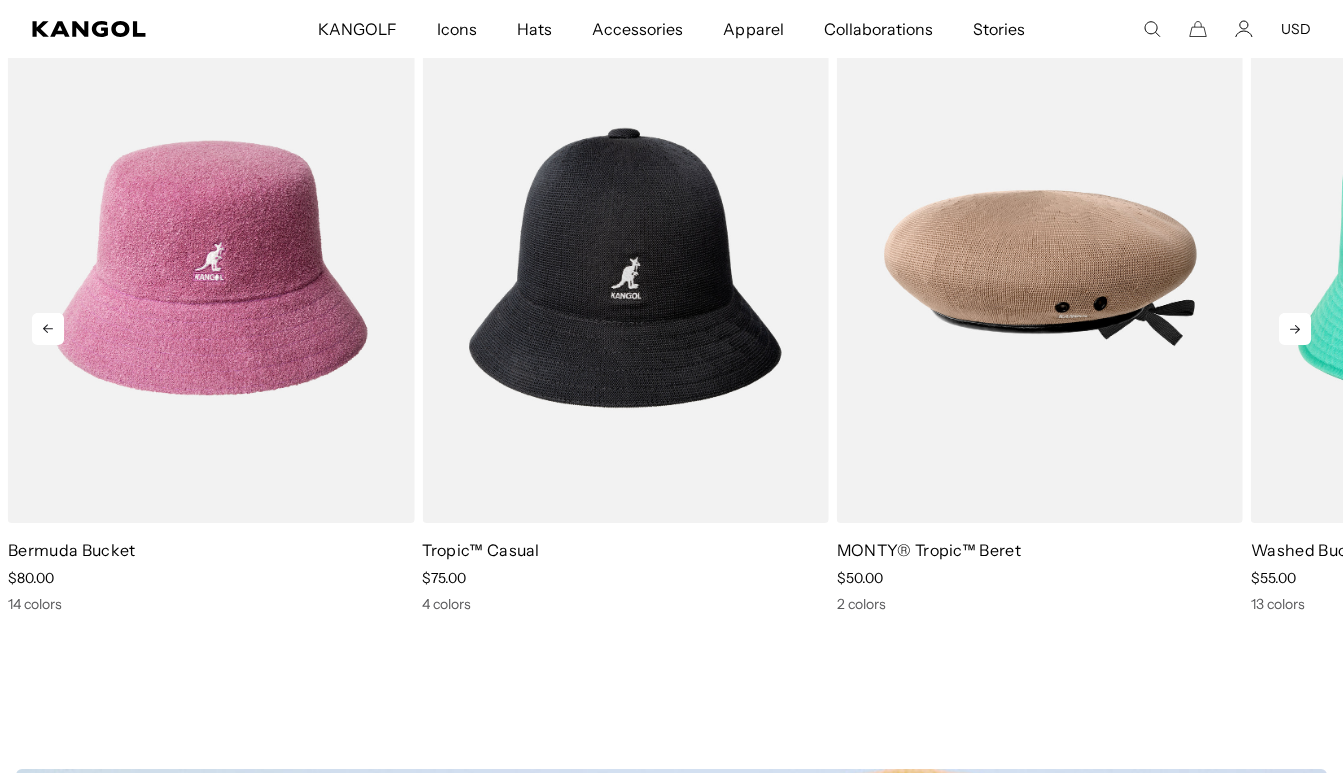 click 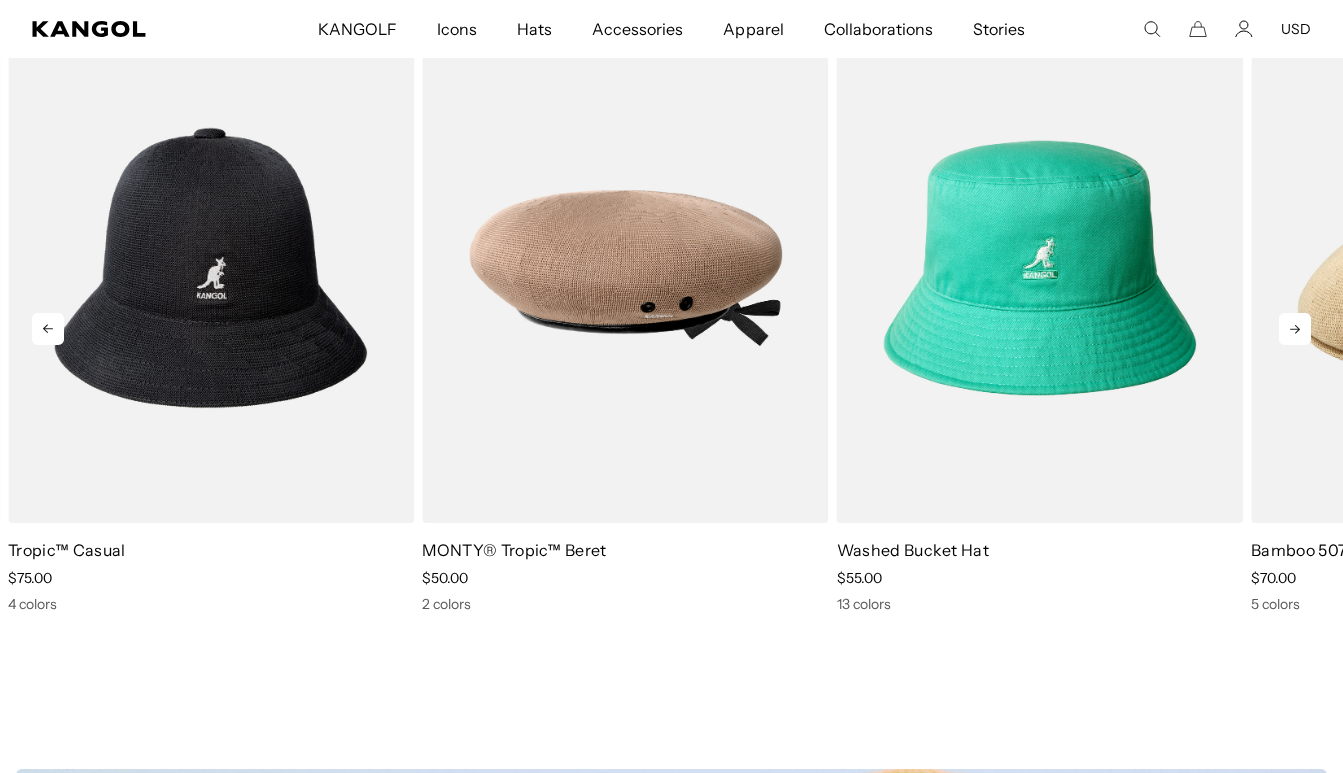 click 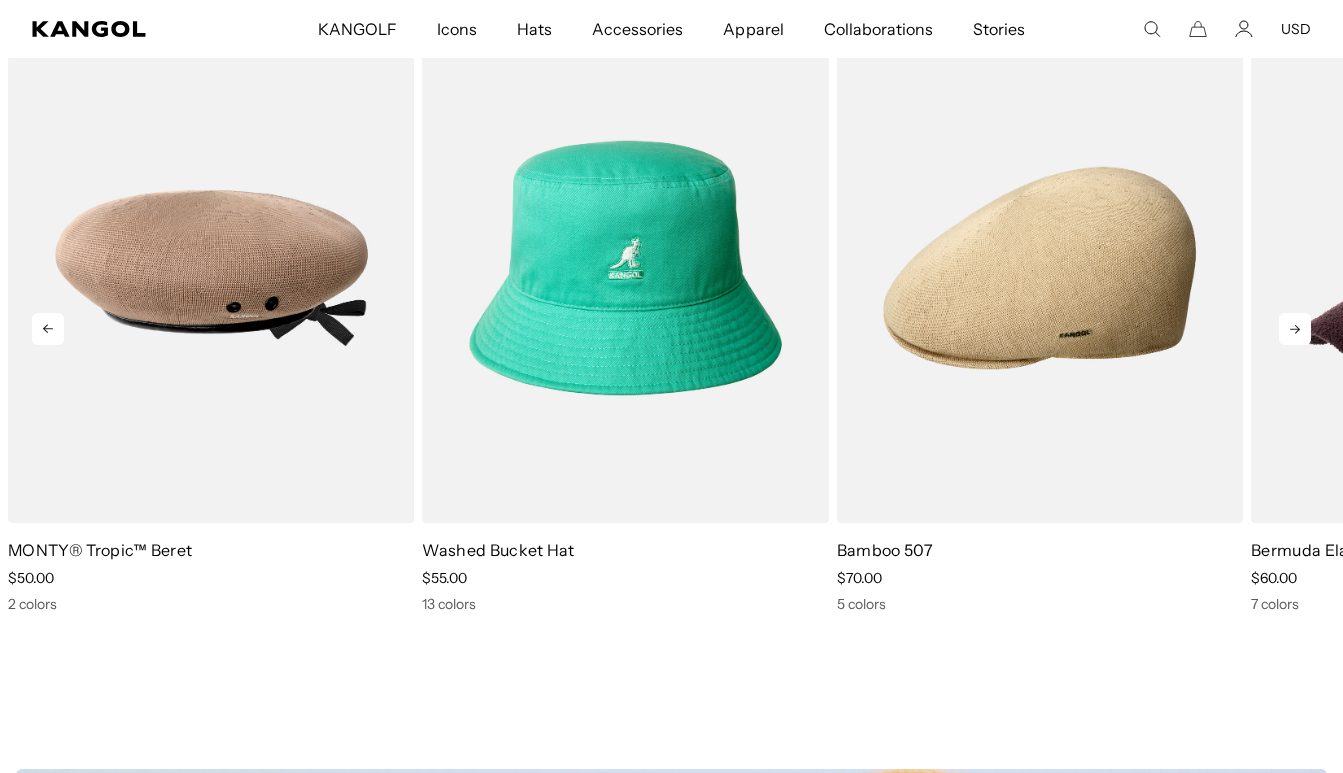 click 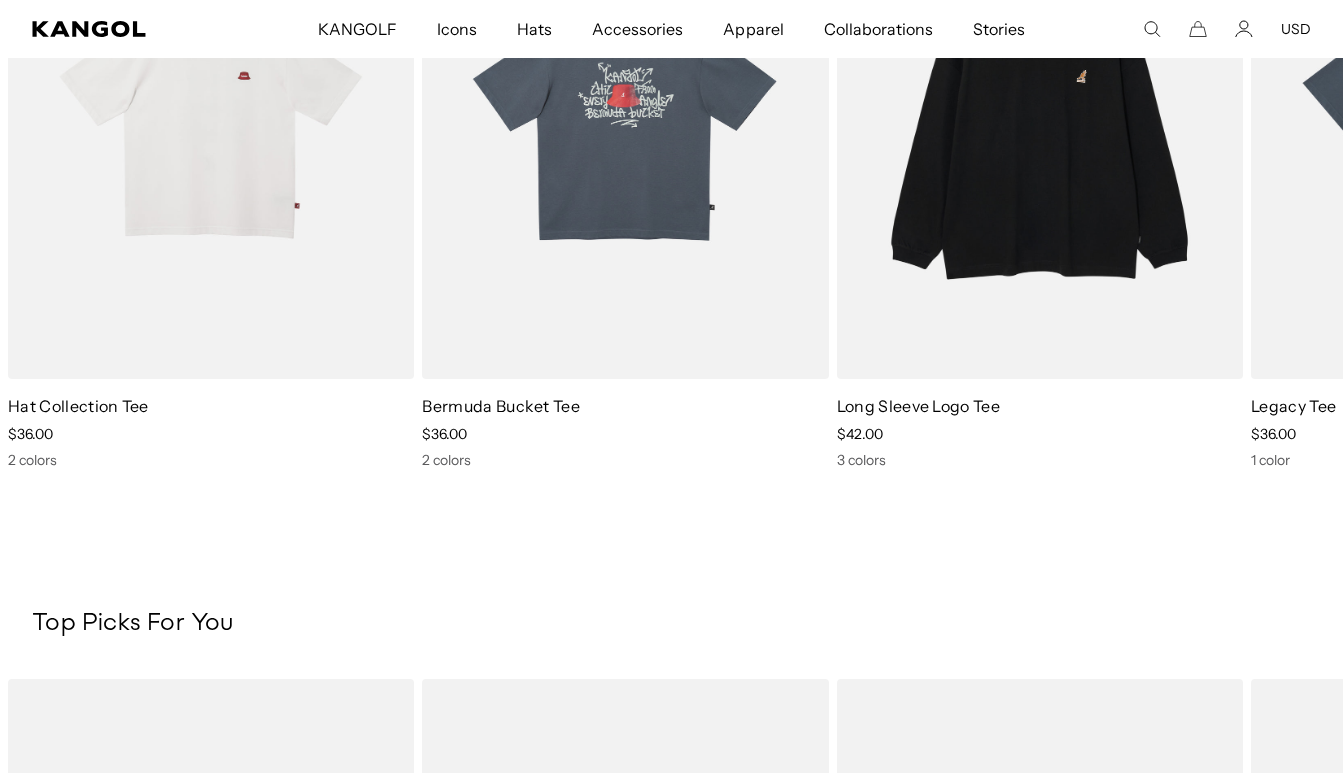 scroll, scrollTop: 2500, scrollLeft: 0, axis: vertical 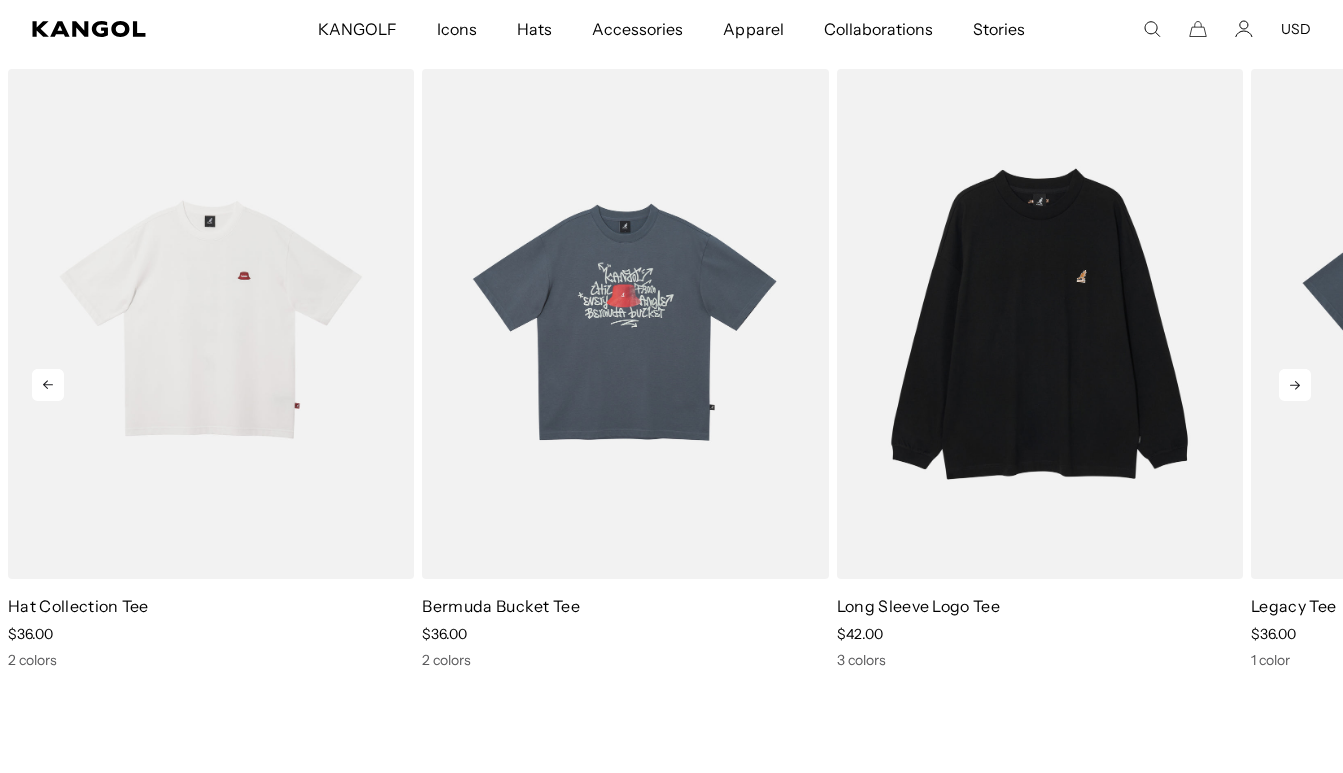 click 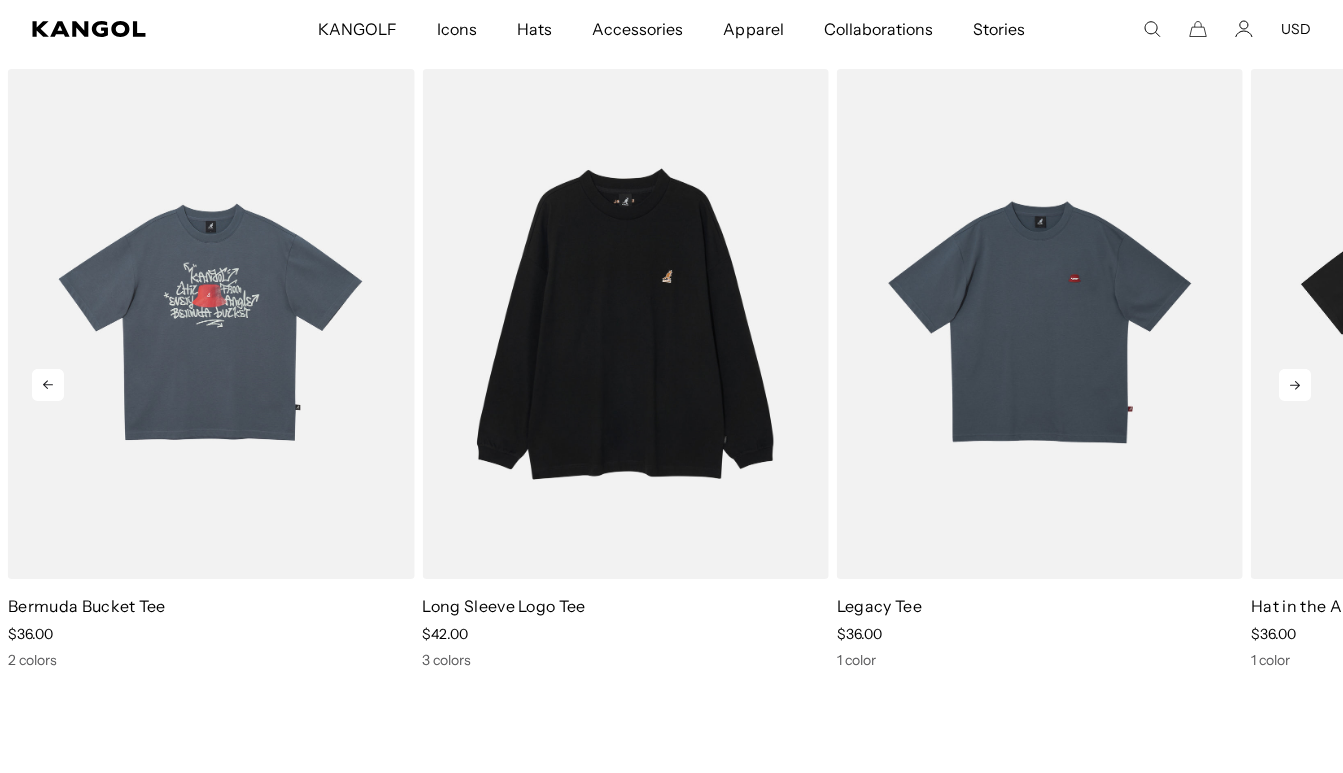 click 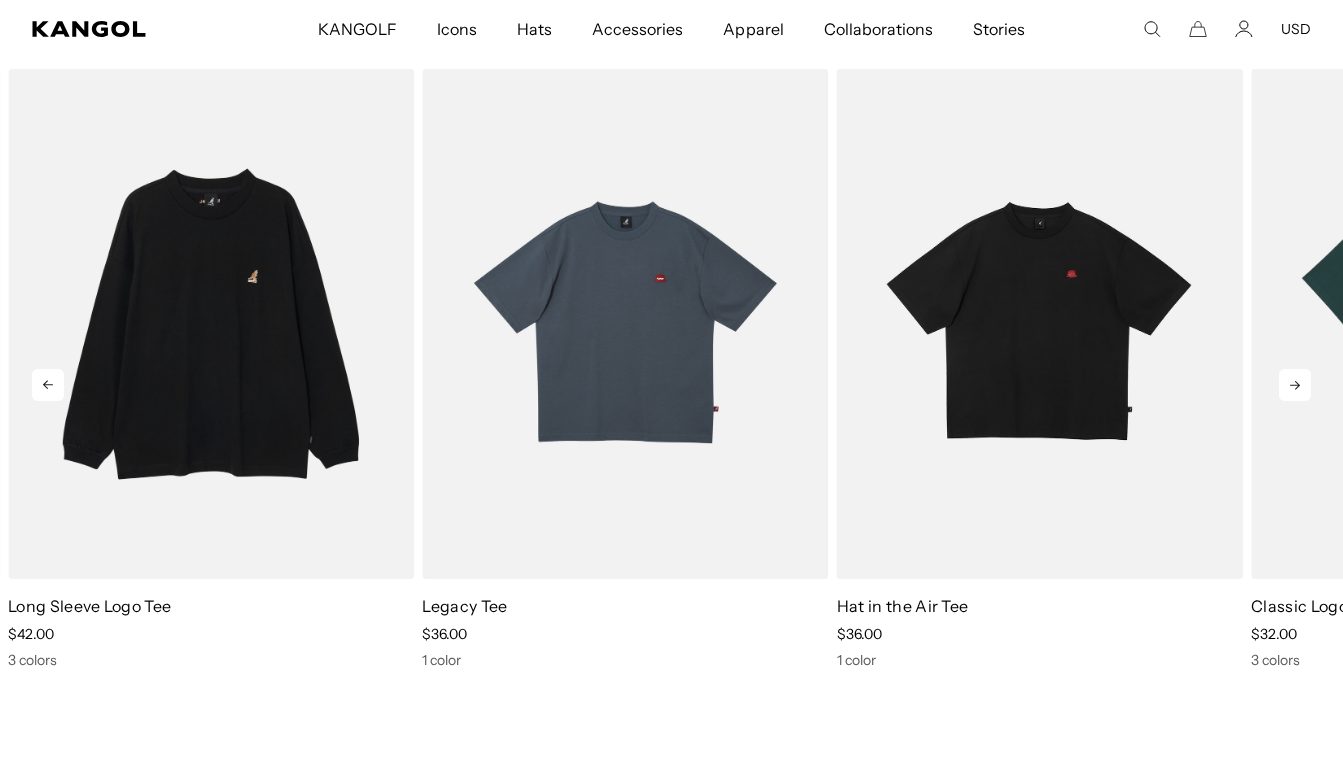 click 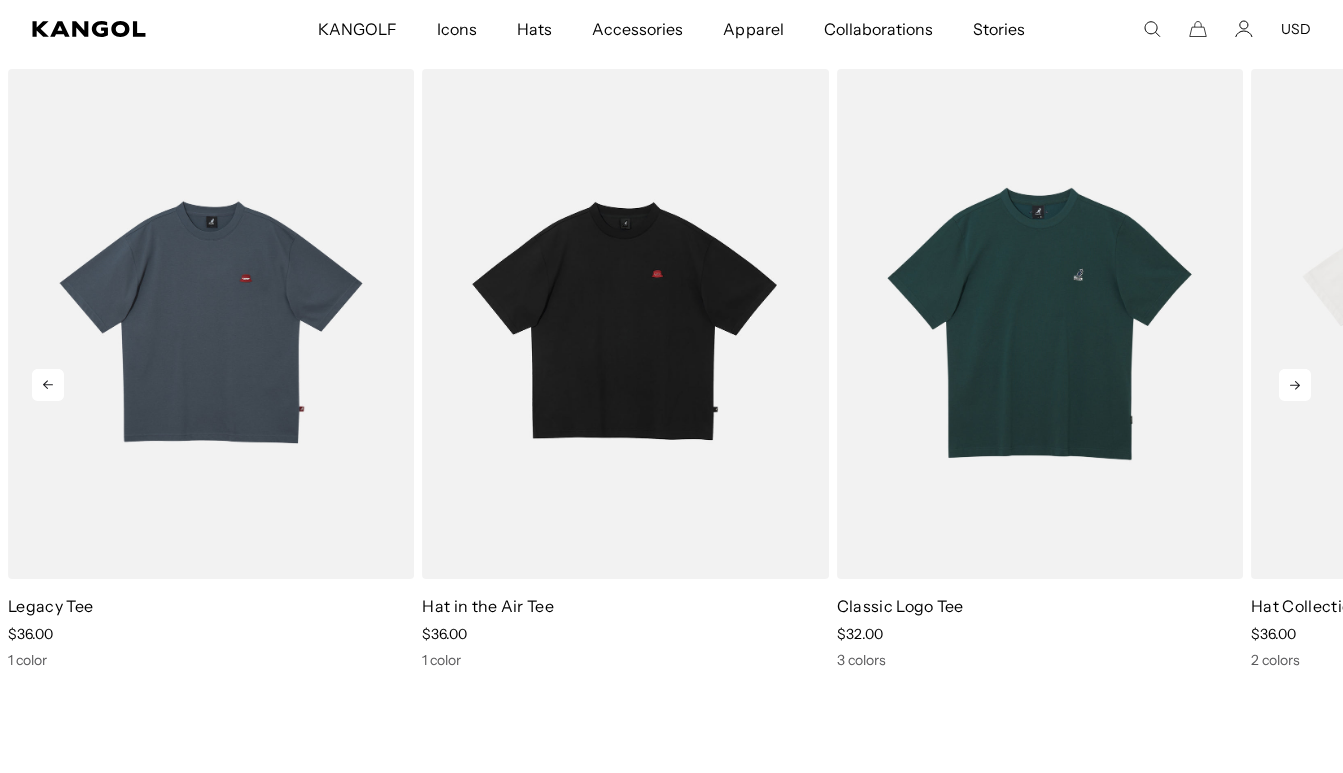 click 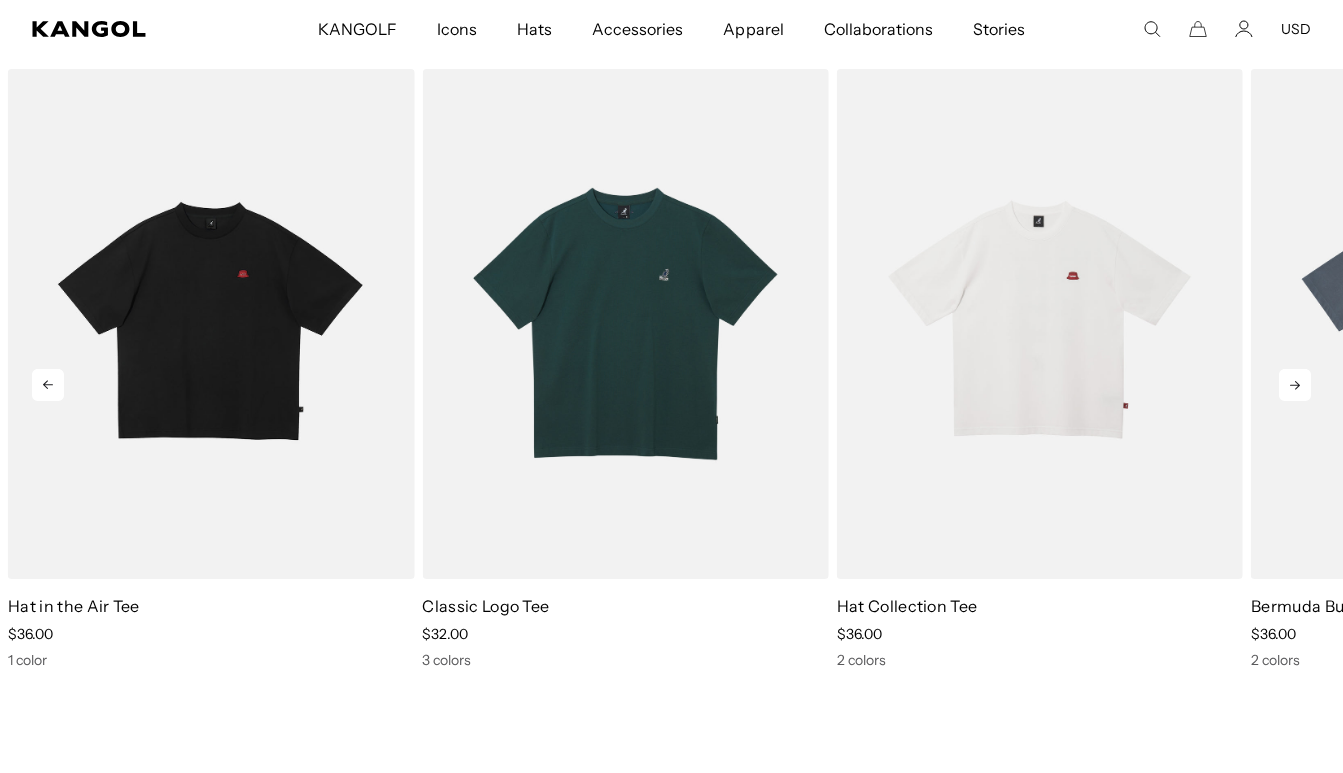 click 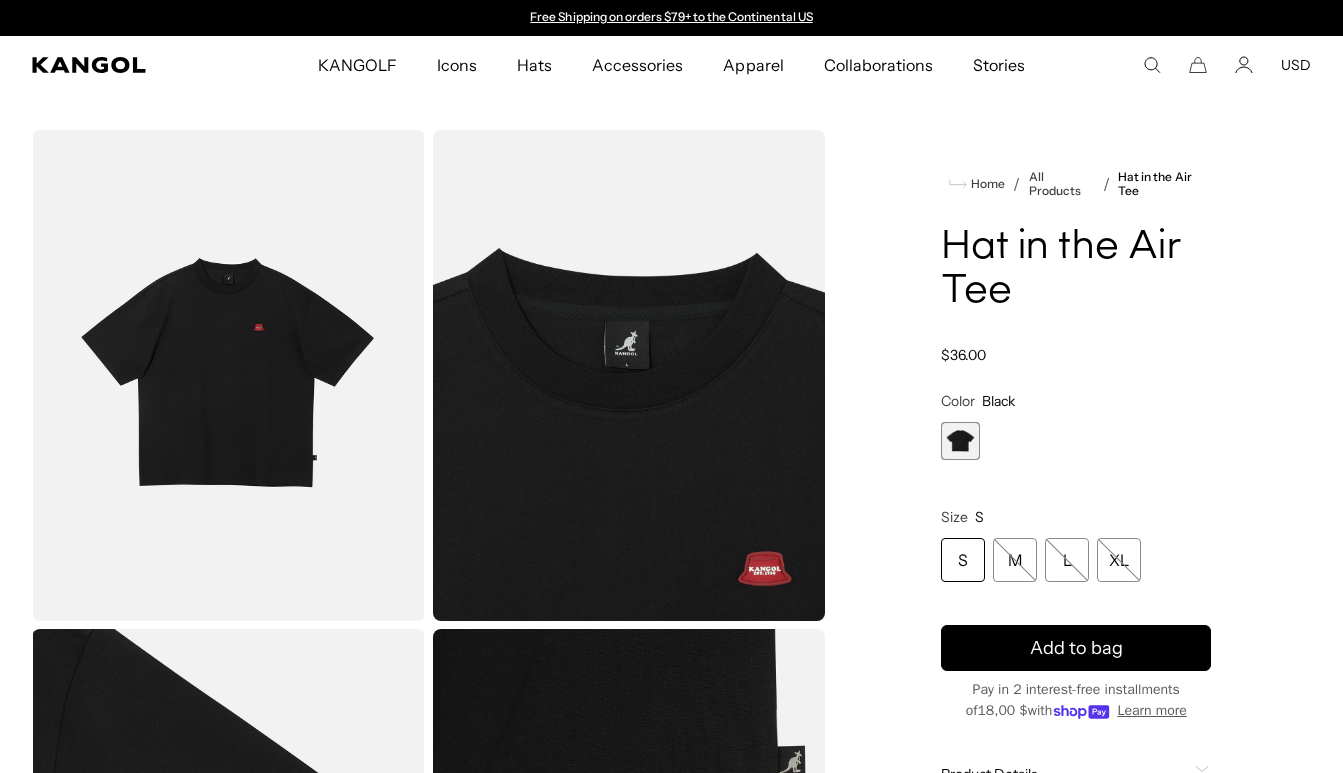 scroll, scrollTop: 0, scrollLeft: 0, axis: both 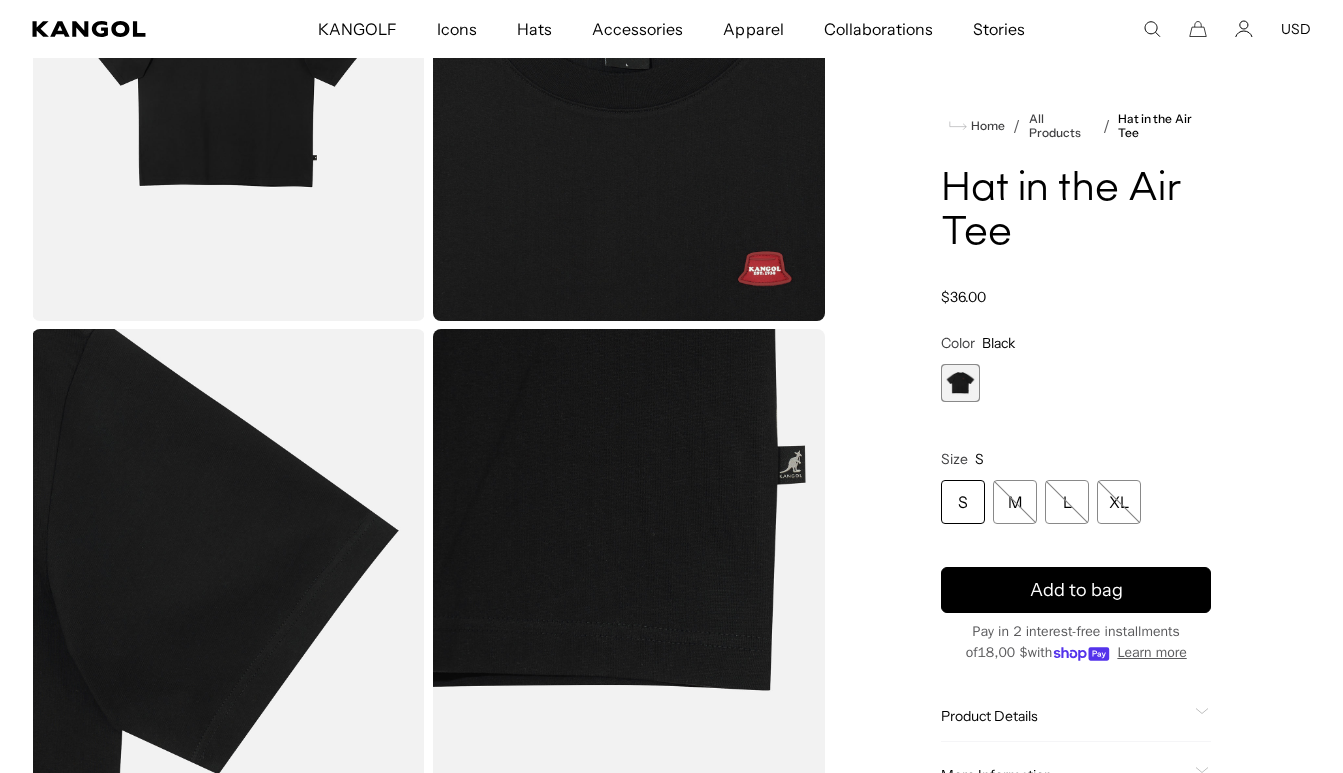 click on "Home
/
All Products
/
Hat in the Air Tee
Hat in the Air Tee
Regular price
$36.00
Regular price
Sale price
$36.00
Color
Black
Previous
Next
Black
Variant sold out or unavailable
Size
* * * **
Size
S
S M L XL" at bounding box center [1076, 574] 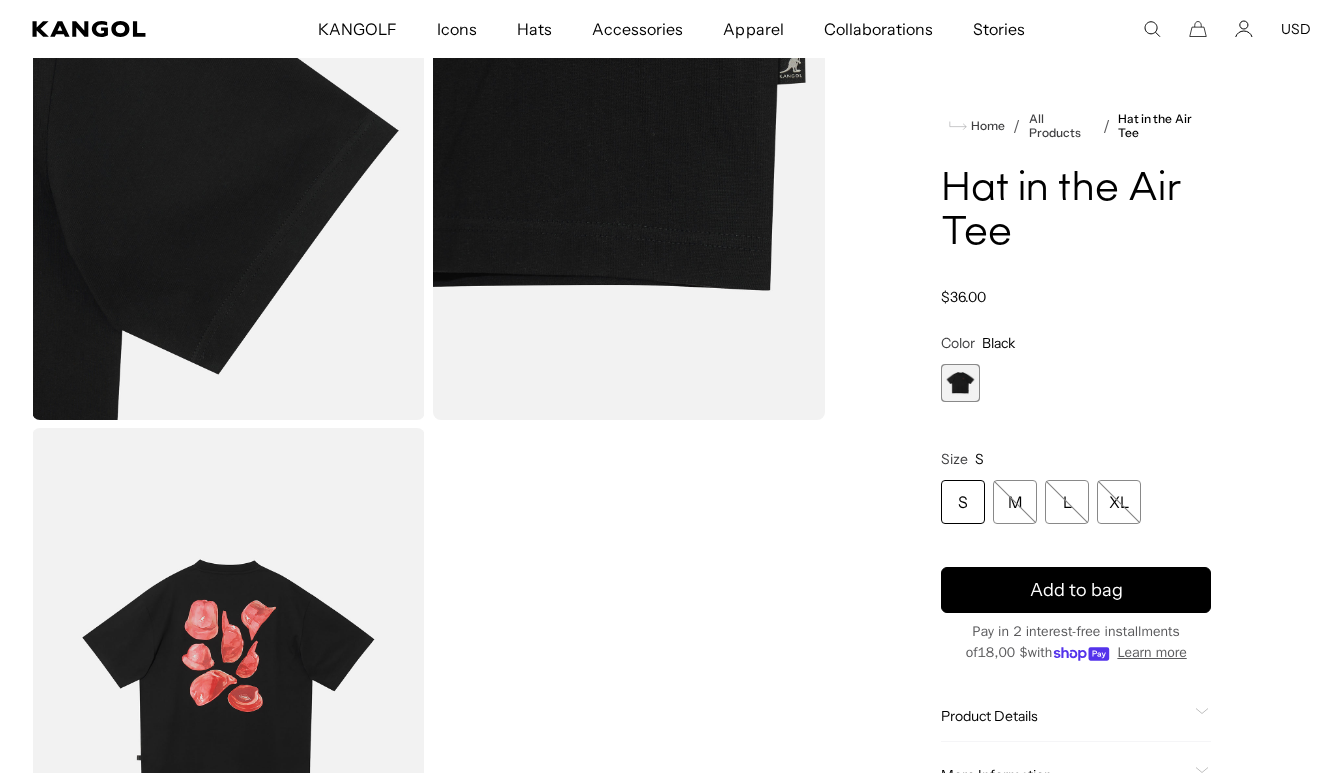 scroll, scrollTop: 900, scrollLeft: 0, axis: vertical 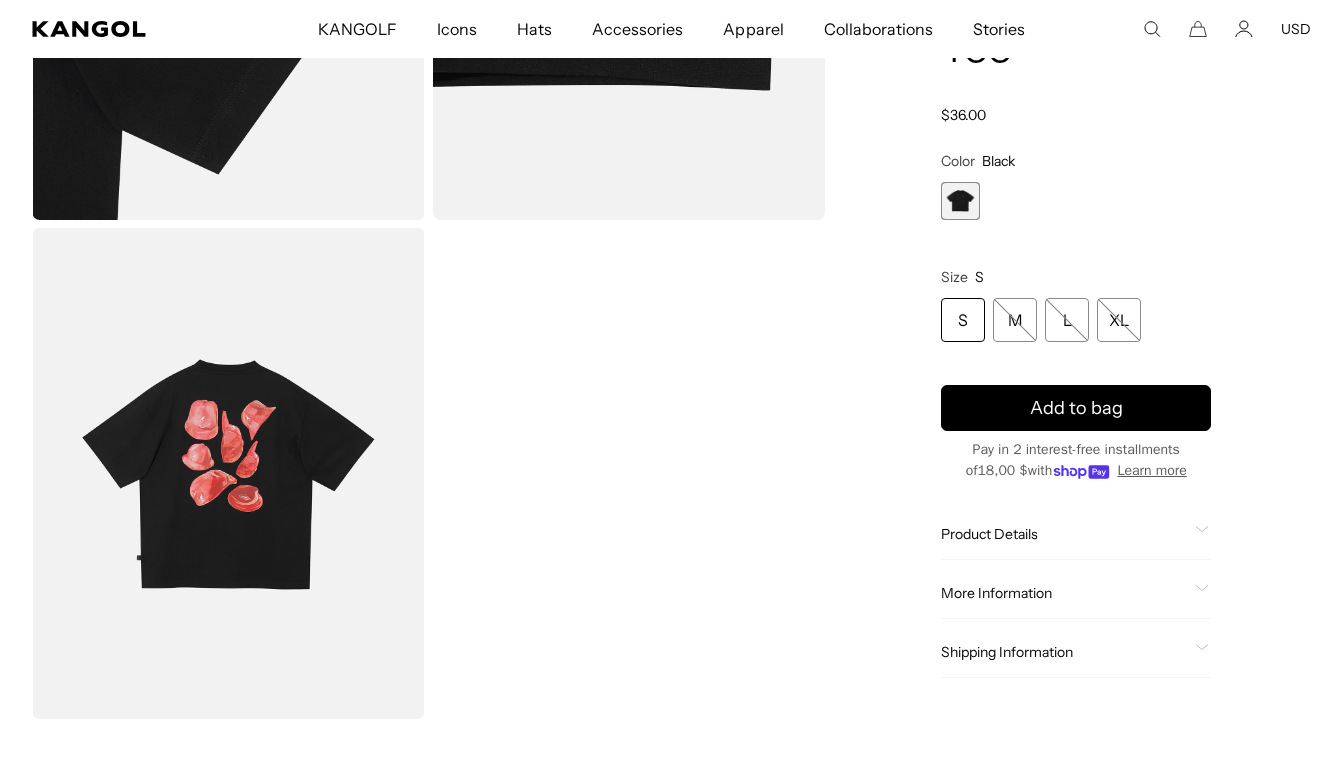 click at bounding box center [228, 473] 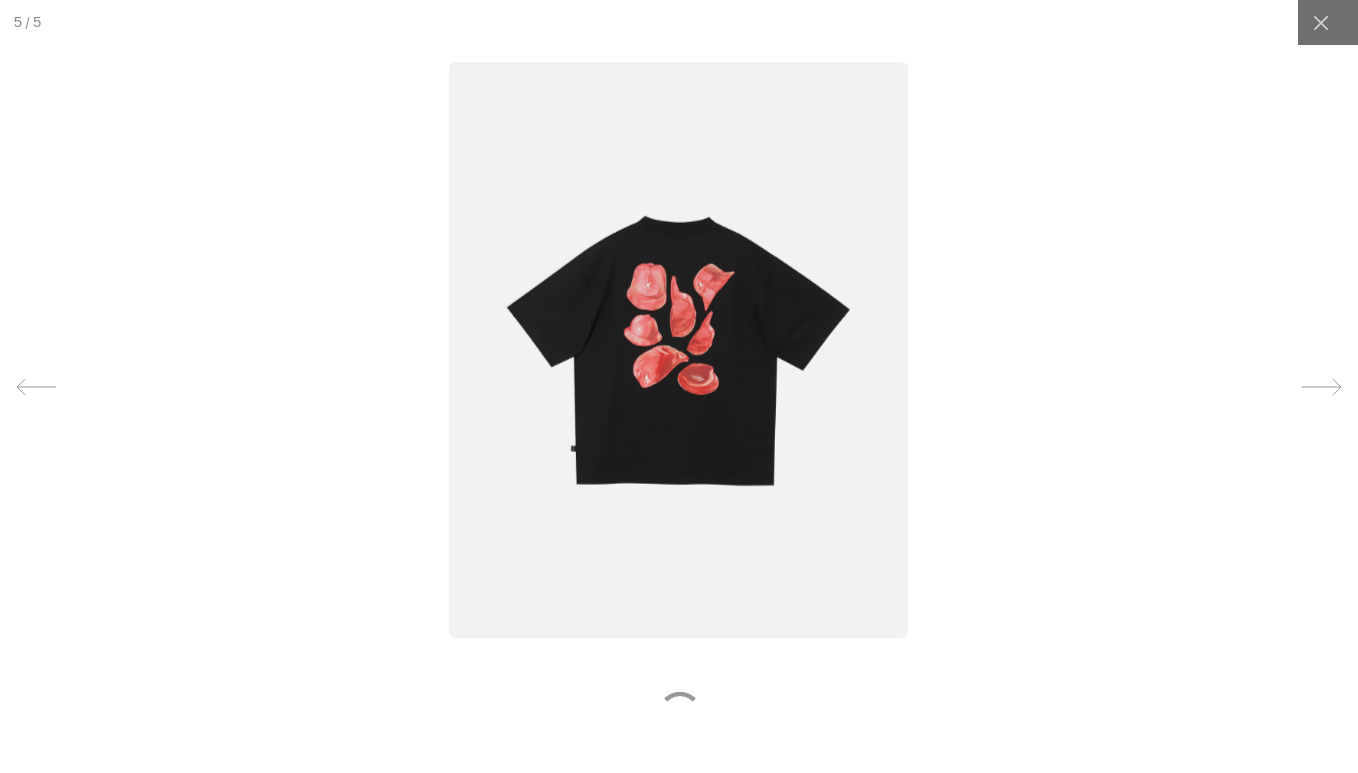 click at bounding box center (678, 349) 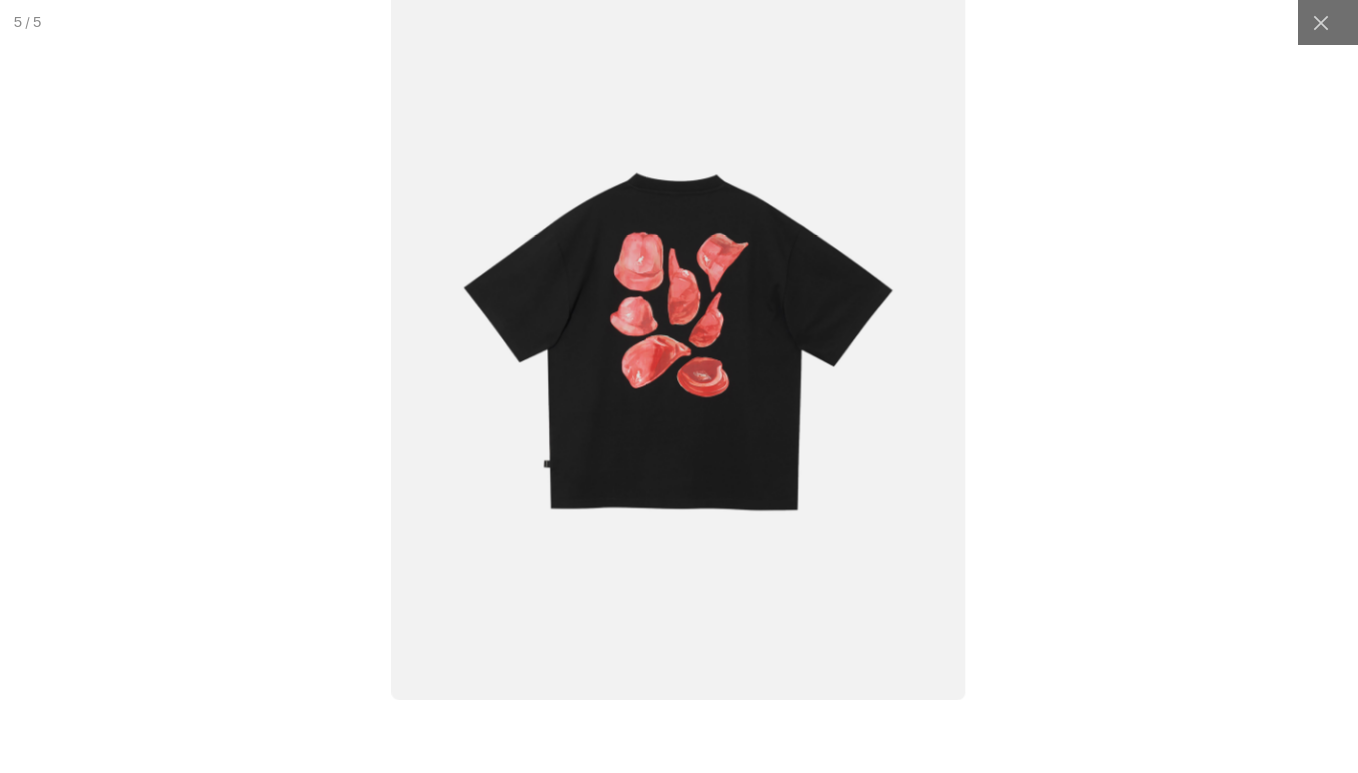 click at bounding box center (679, 386) 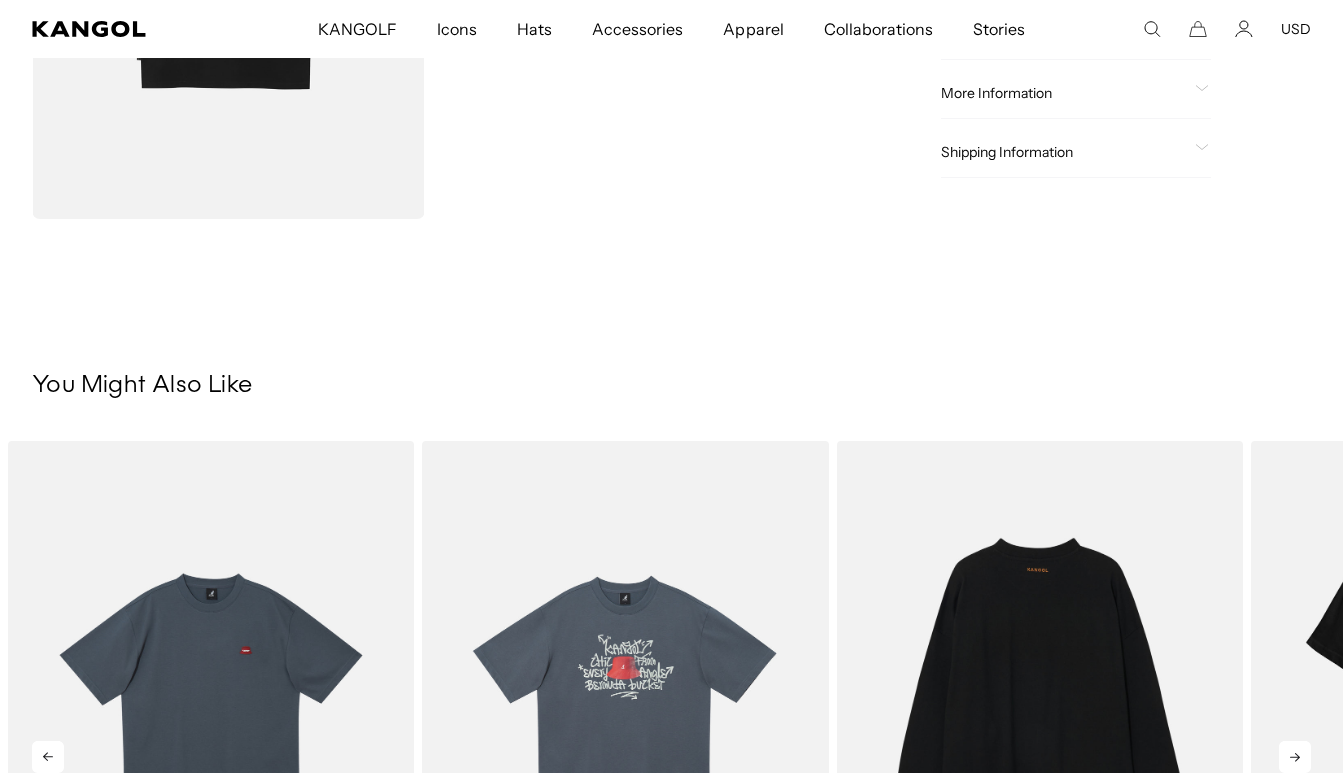 scroll, scrollTop: 1800, scrollLeft: 0, axis: vertical 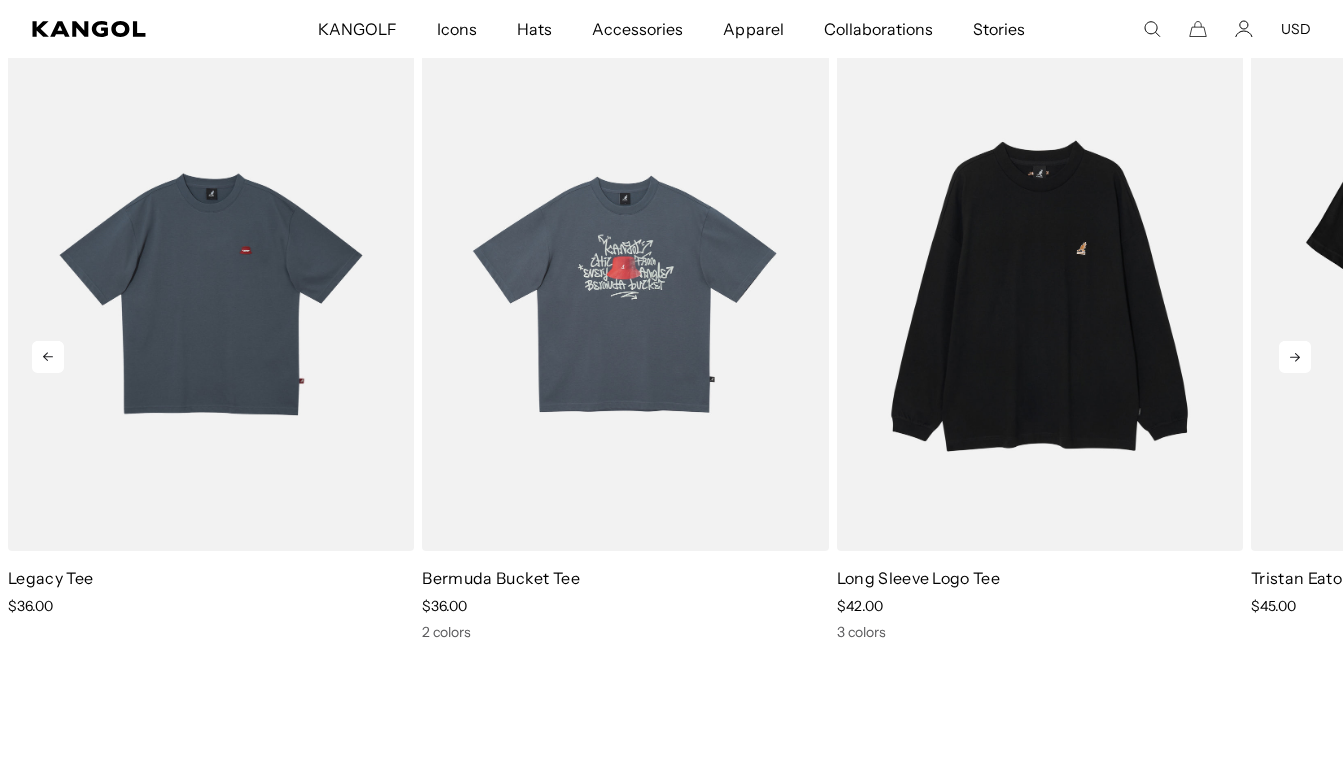 click 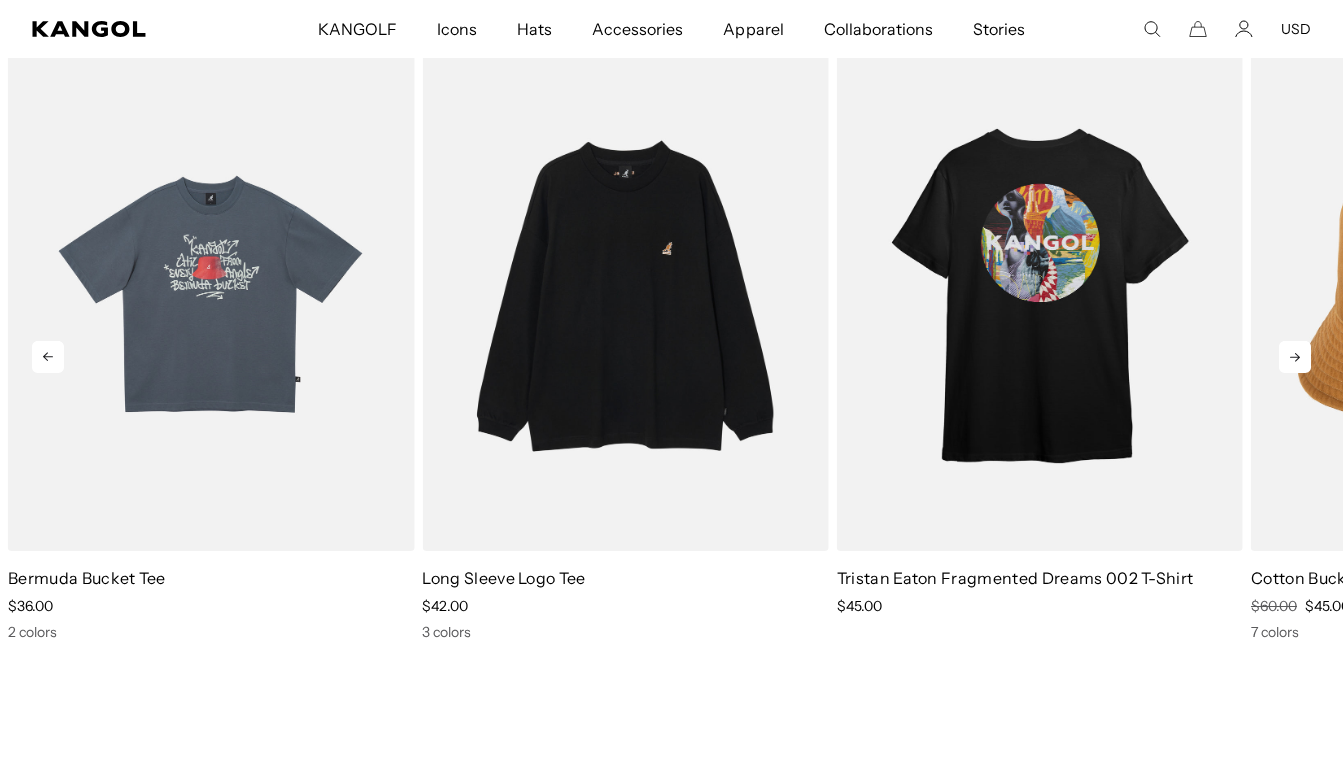 click 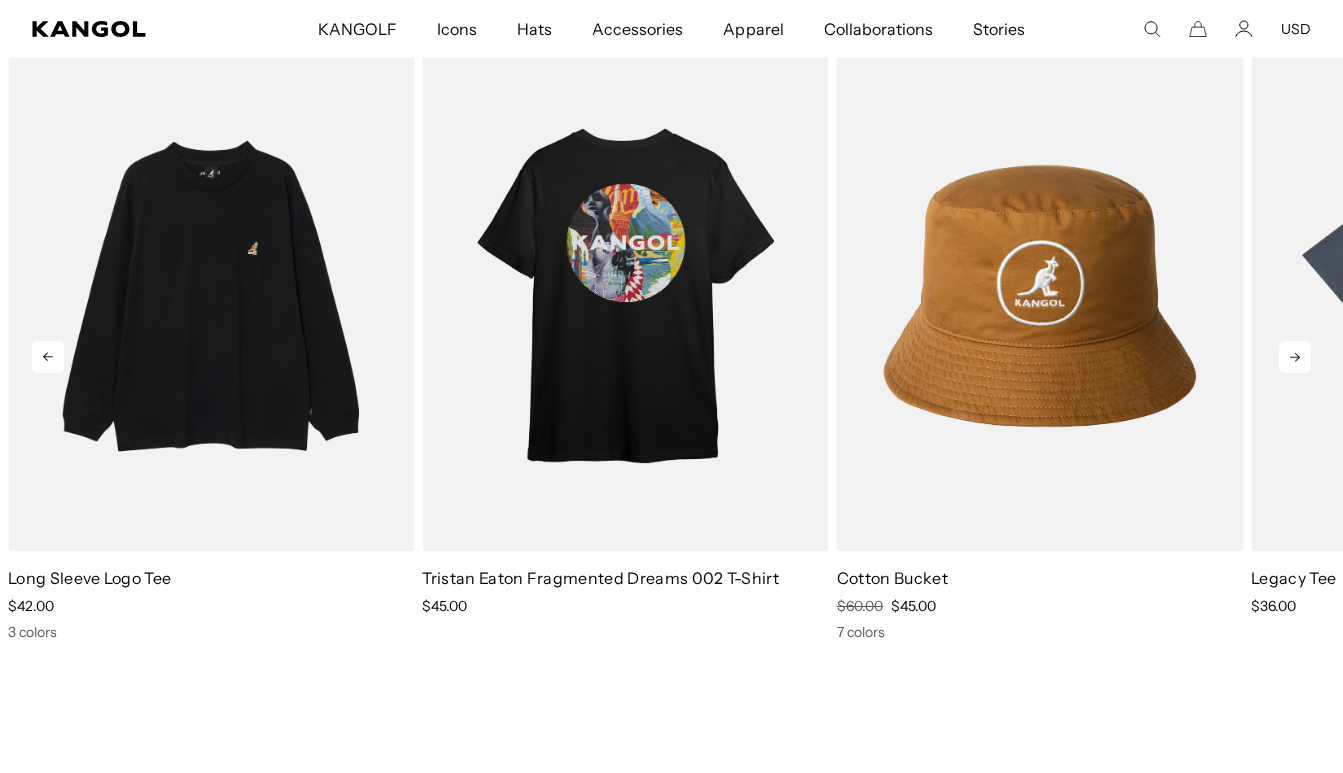 click 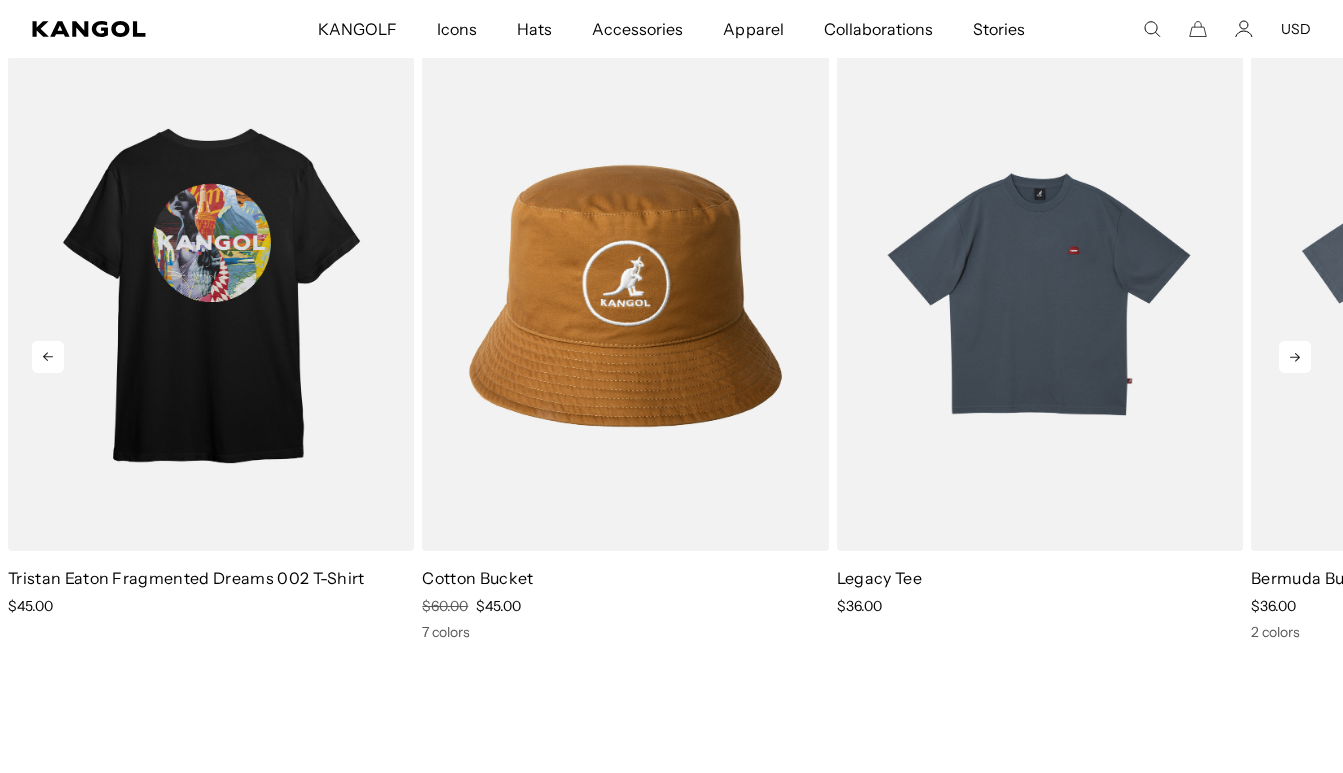 click 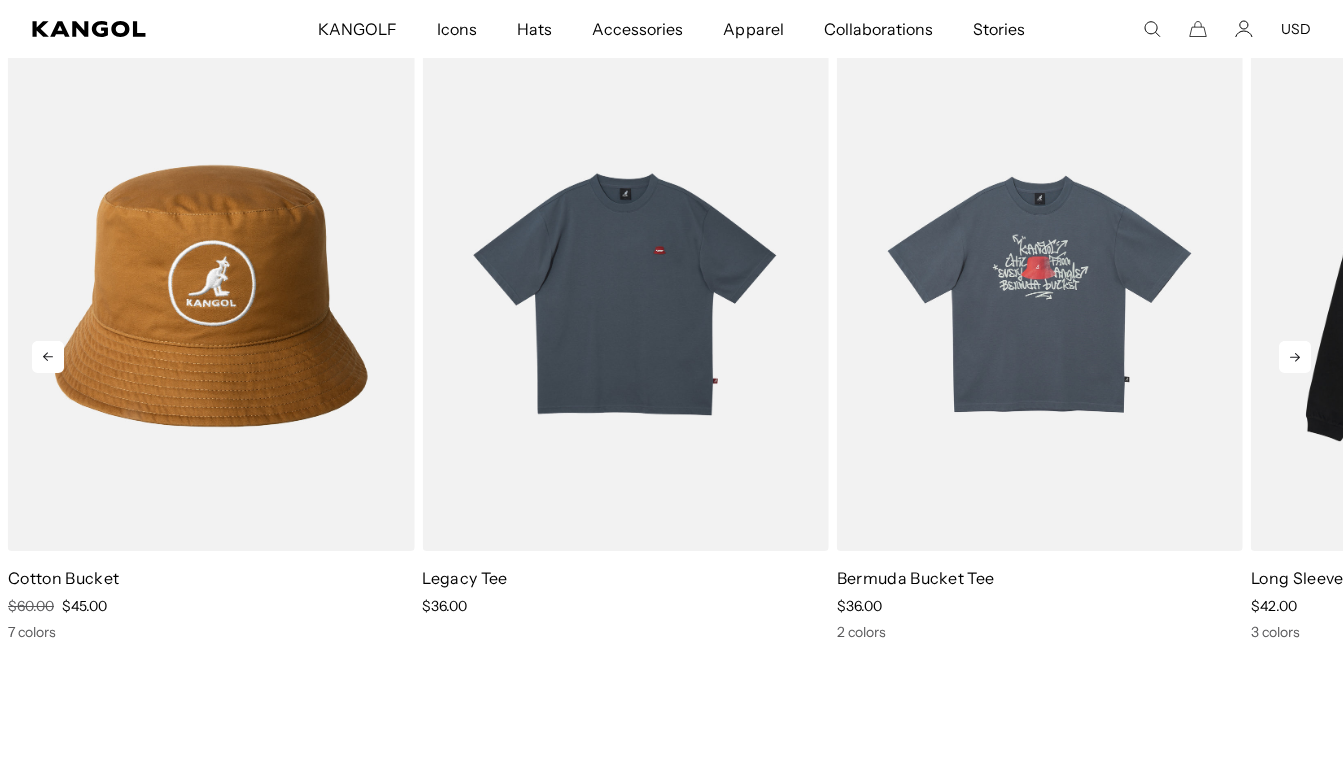 click 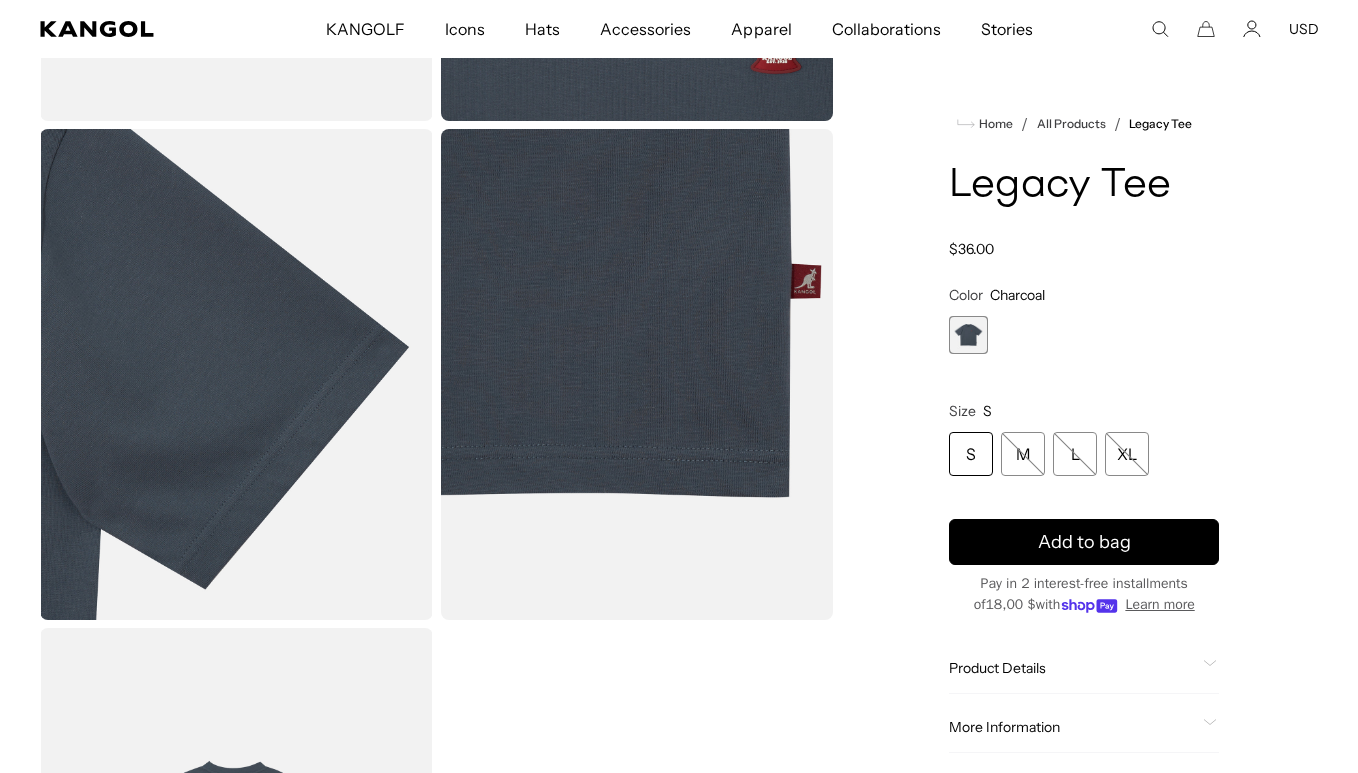 scroll, scrollTop: 1000, scrollLeft: 0, axis: vertical 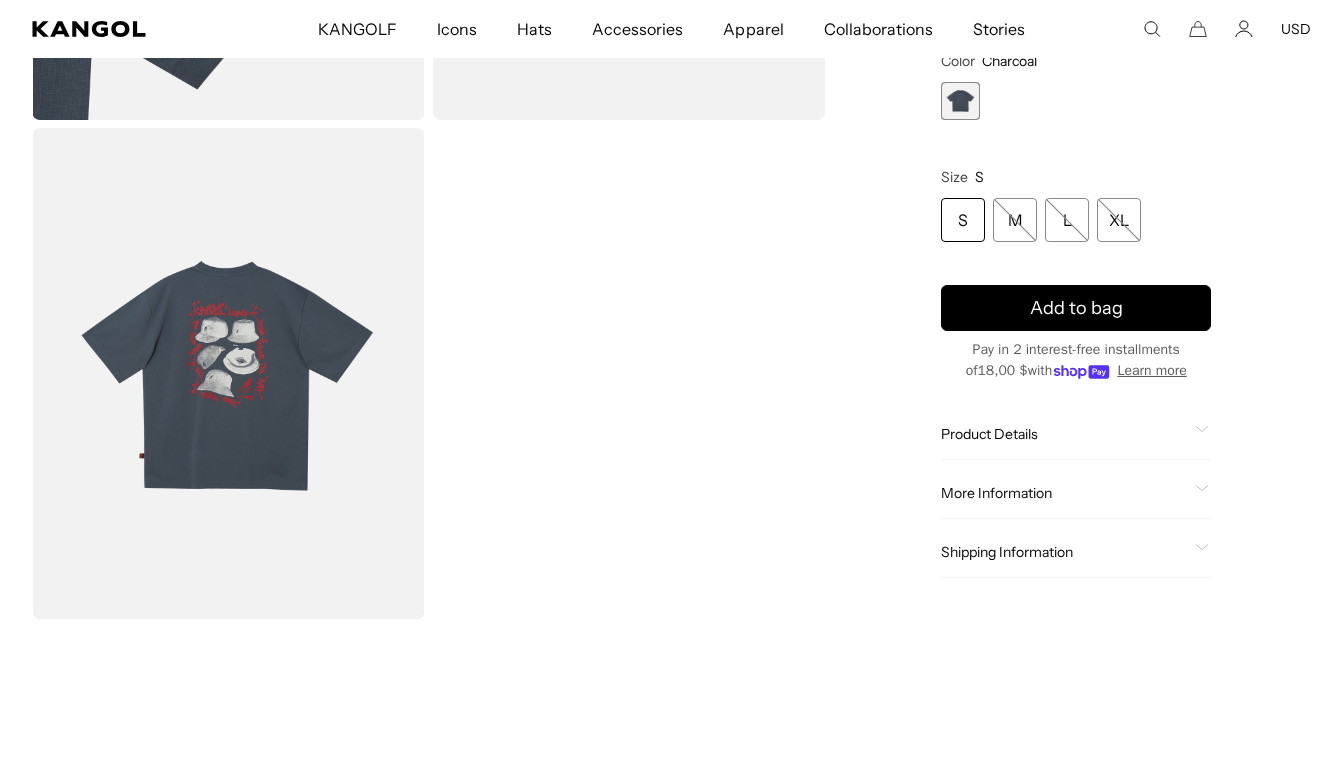click at bounding box center (228, 373) 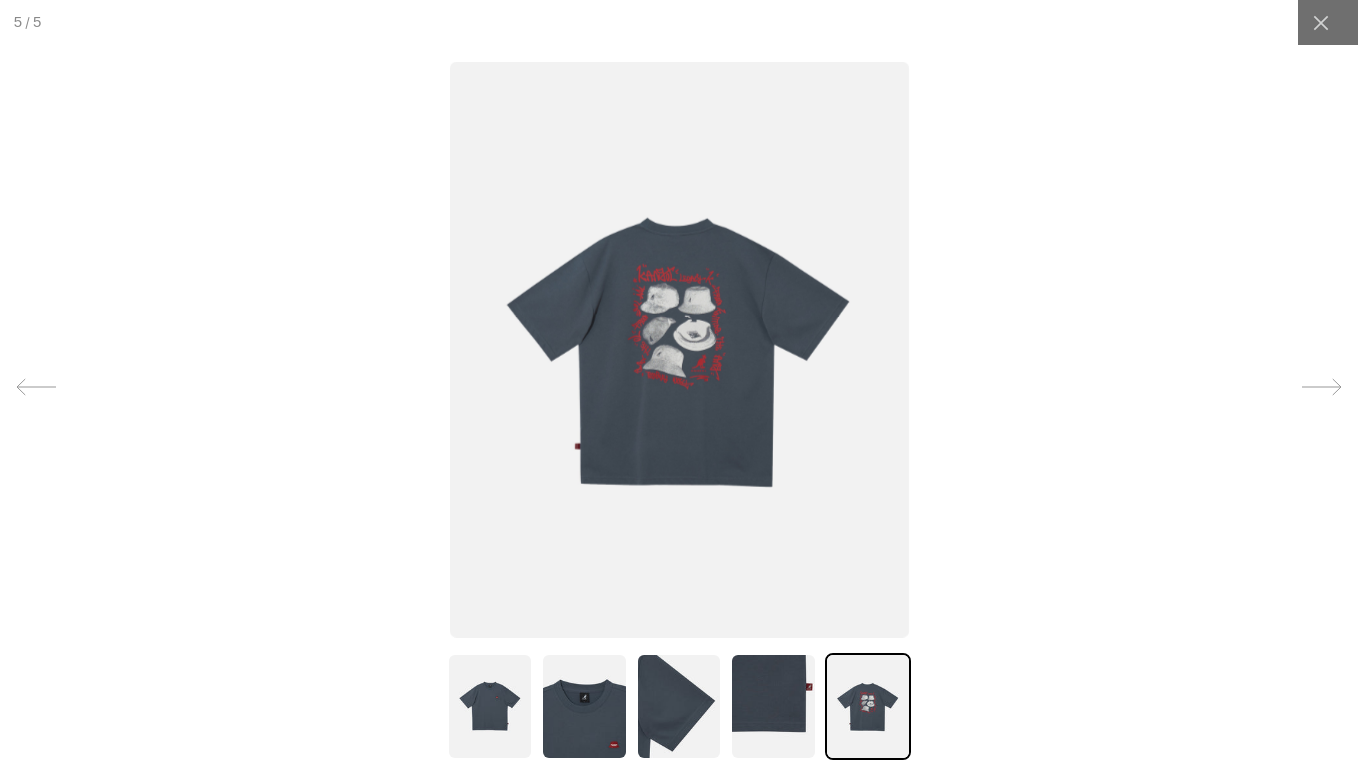 click at bounding box center [679, 349] 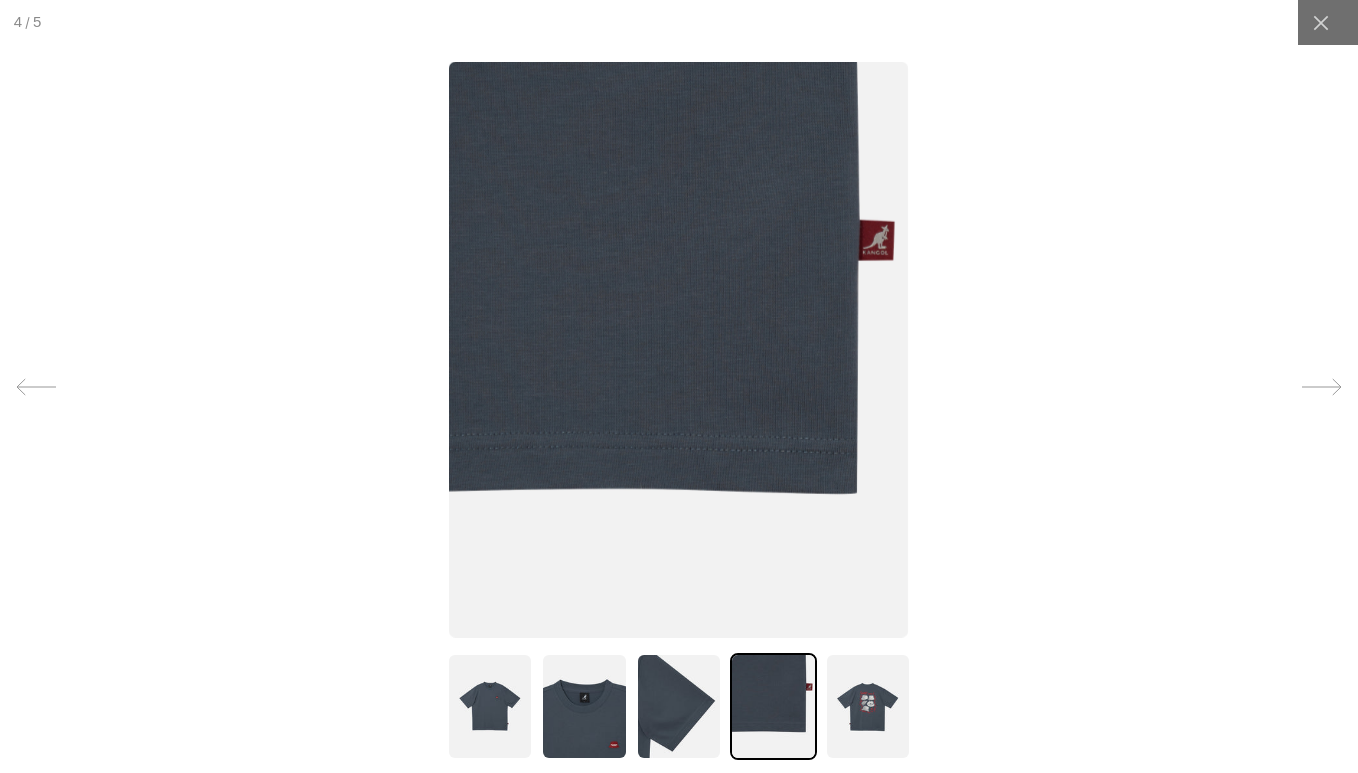 click 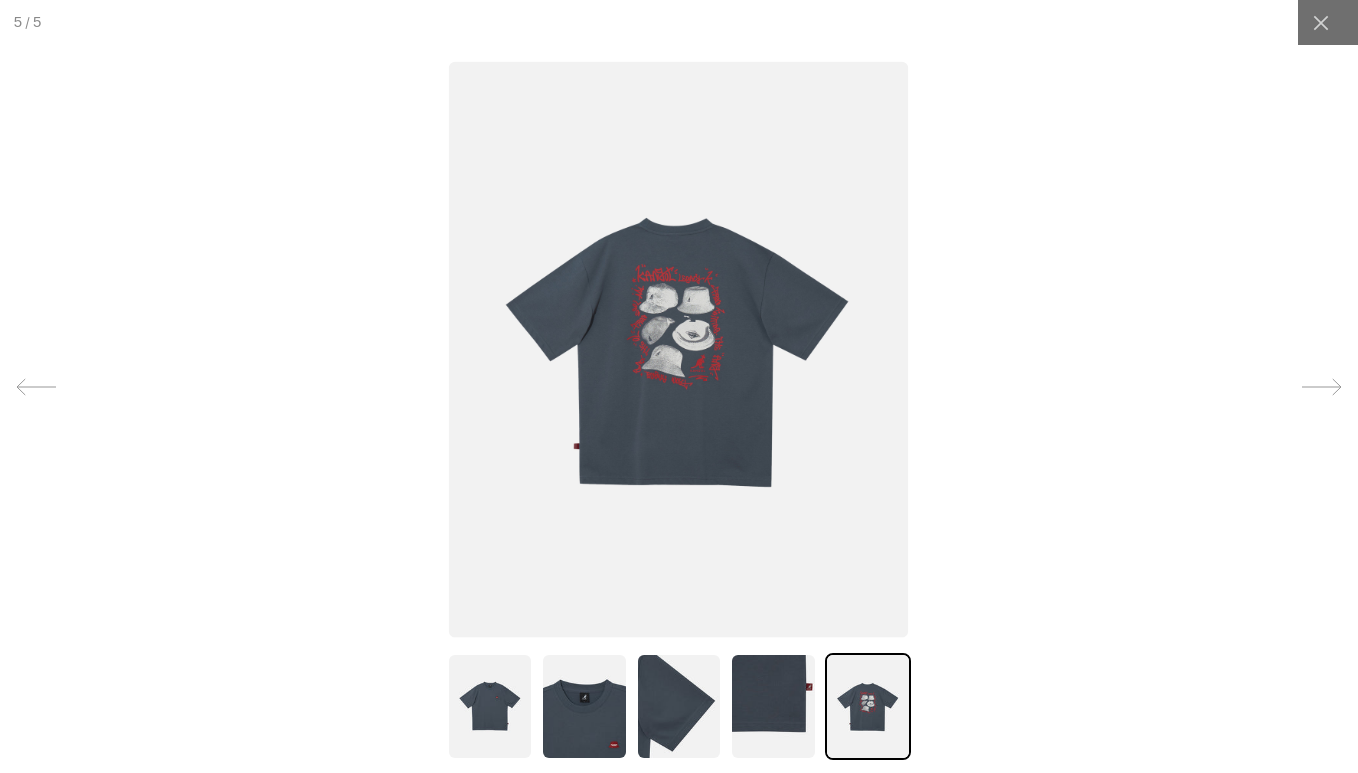 click at bounding box center [678, 349] 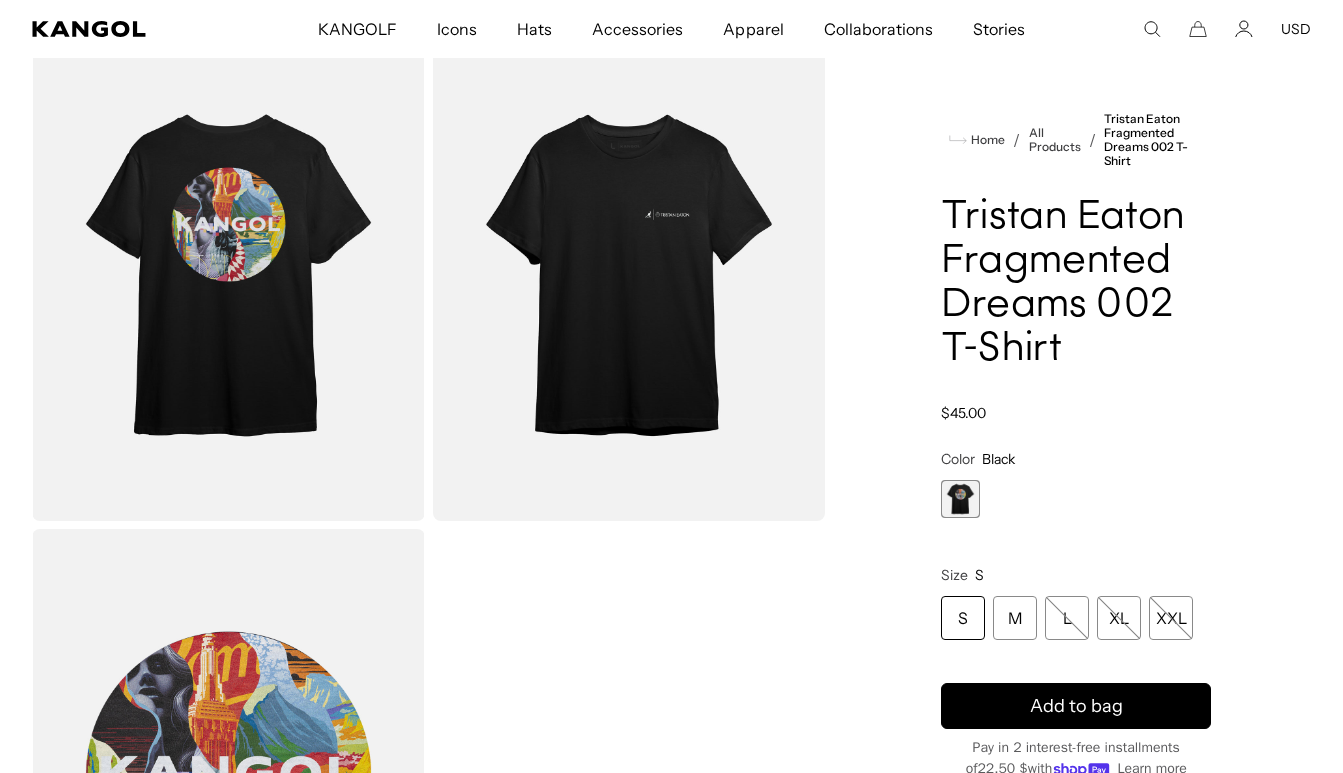 scroll, scrollTop: 0, scrollLeft: 0, axis: both 